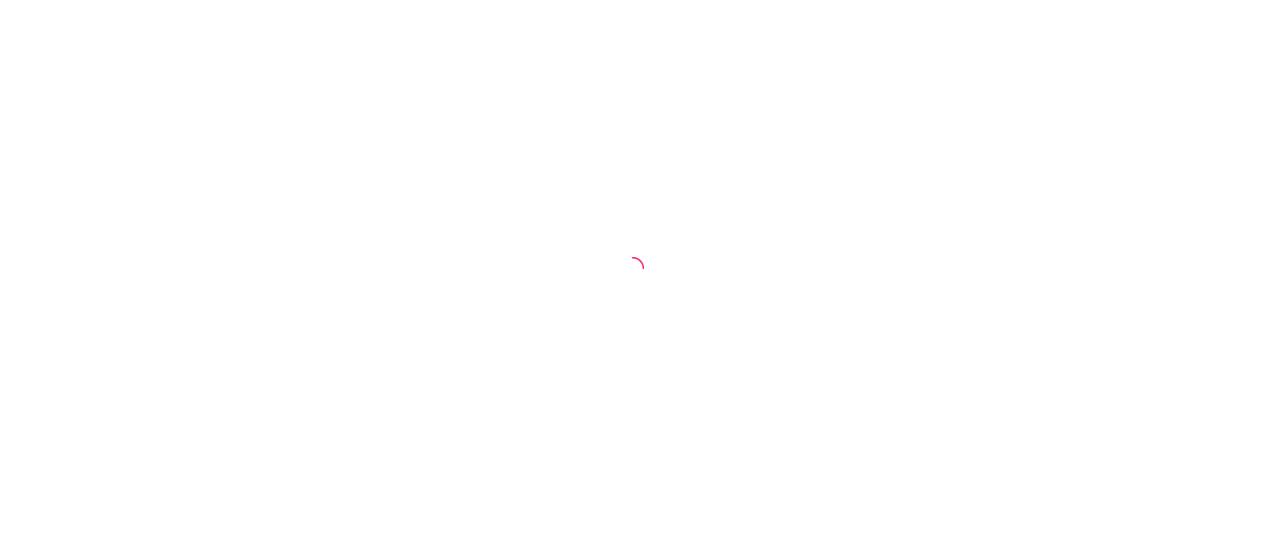 scroll, scrollTop: 0, scrollLeft: 0, axis: both 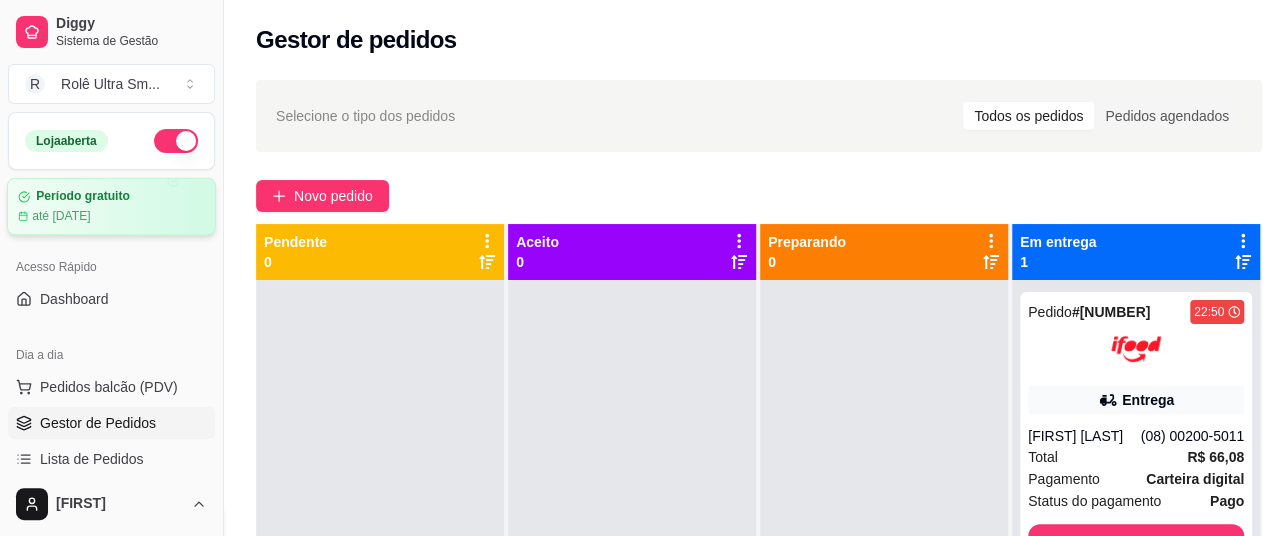 click on "Período gratuito até [DATE]" at bounding box center [111, 206] 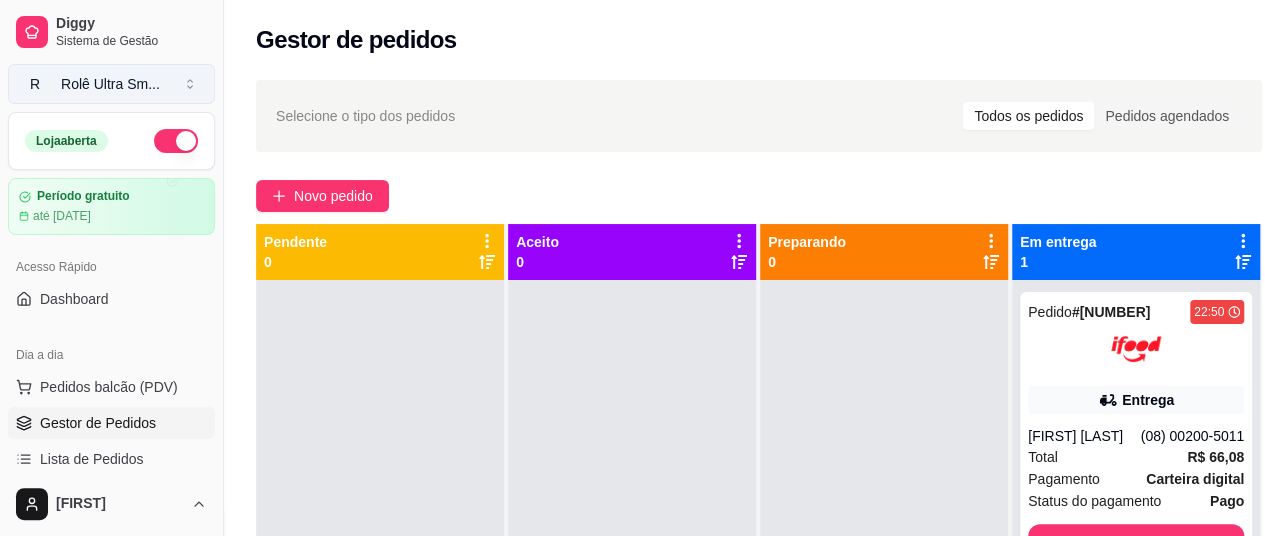 click on "Rolê Ultra Sm ..." at bounding box center [110, 84] 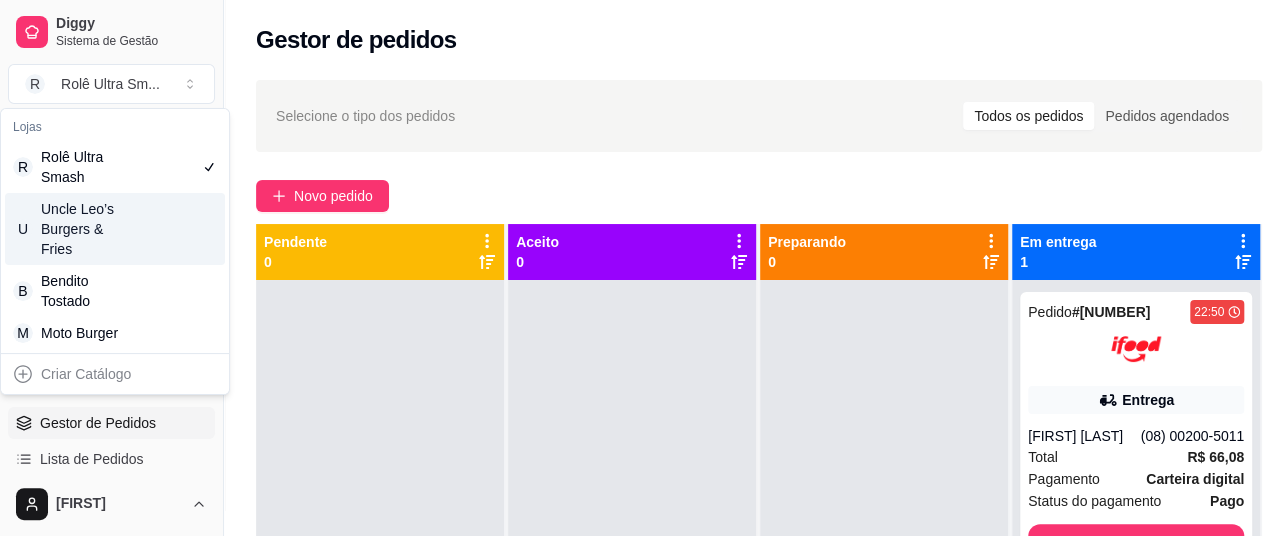 click on "Uncle Leo’s Burgers & Fries" at bounding box center [86, 229] 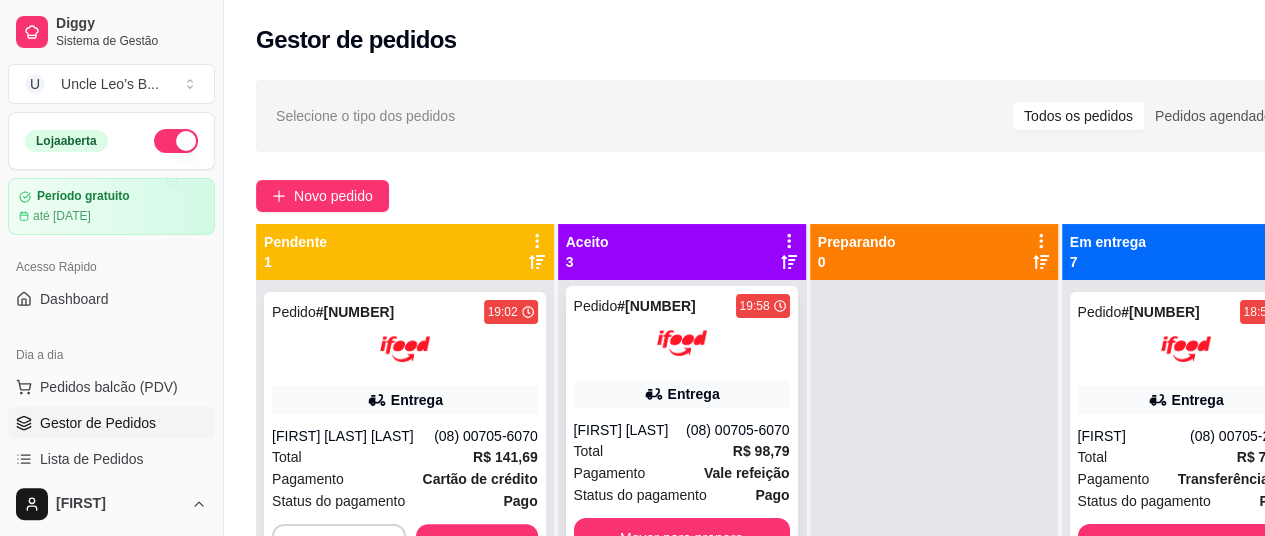 scroll, scrollTop: 0, scrollLeft: 0, axis: both 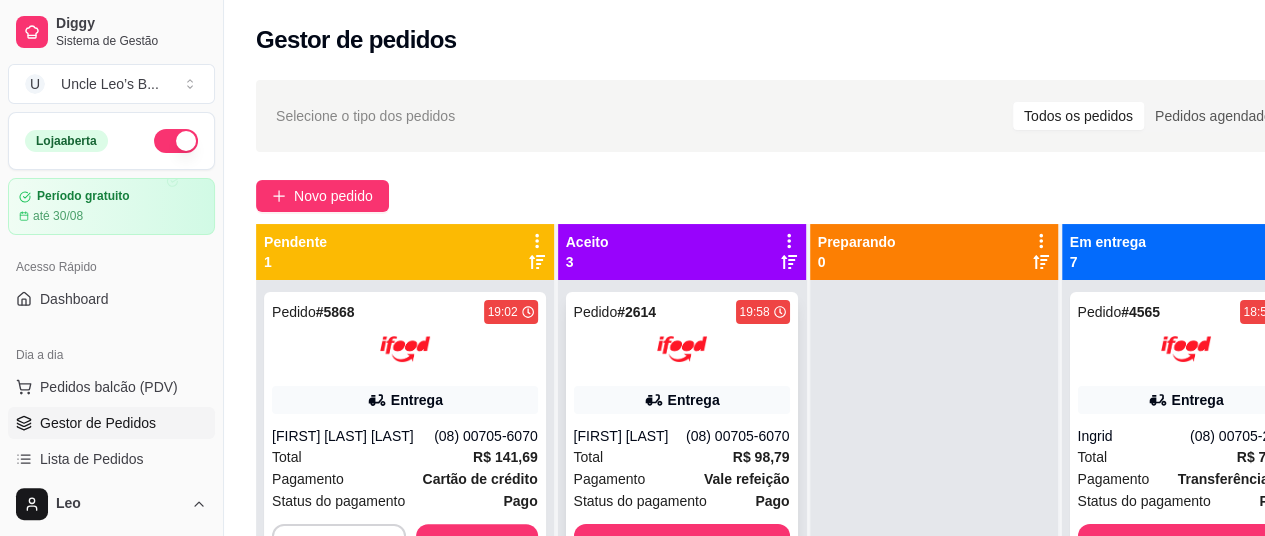 click on "[FIRST] [LAST]" at bounding box center [630, 436] 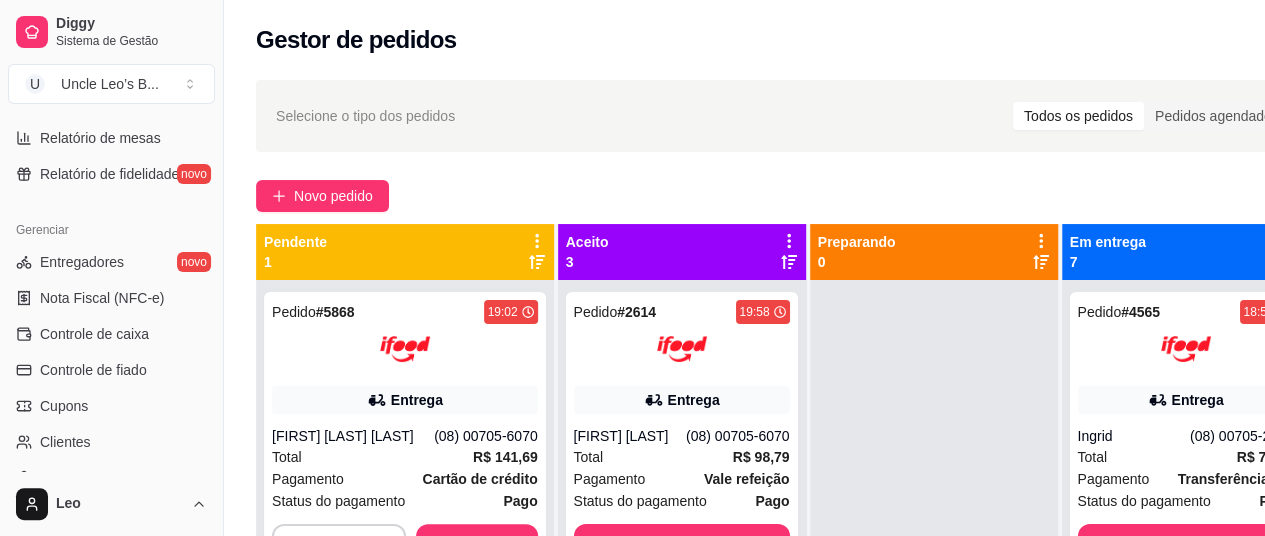 scroll, scrollTop: 850, scrollLeft: 0, axis: vertical 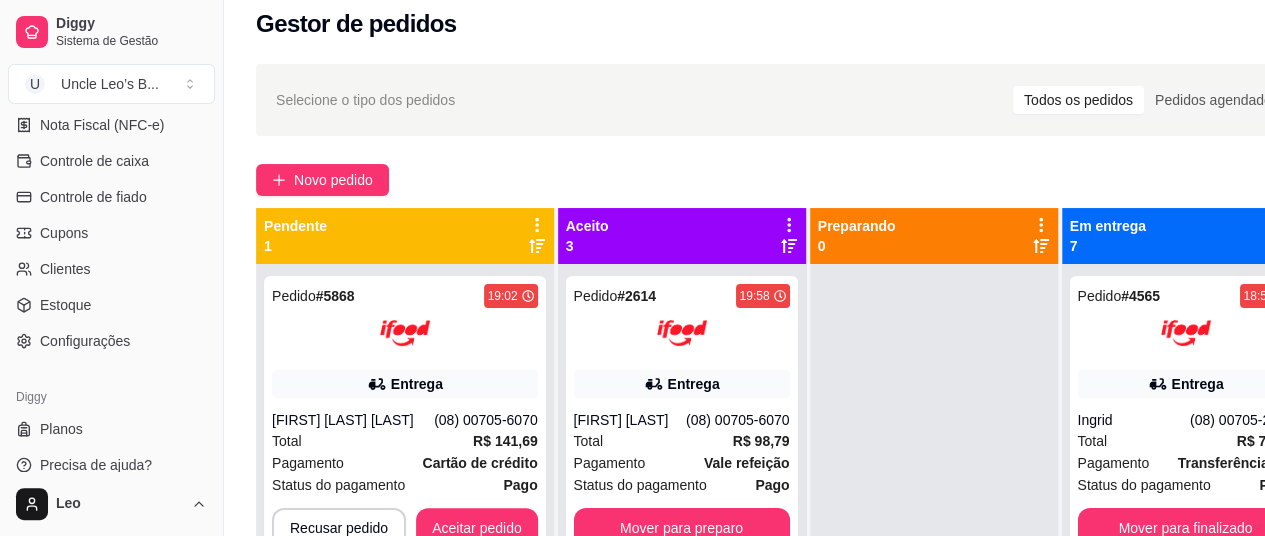 click on "Configurações" at bounding box center [85, 341] 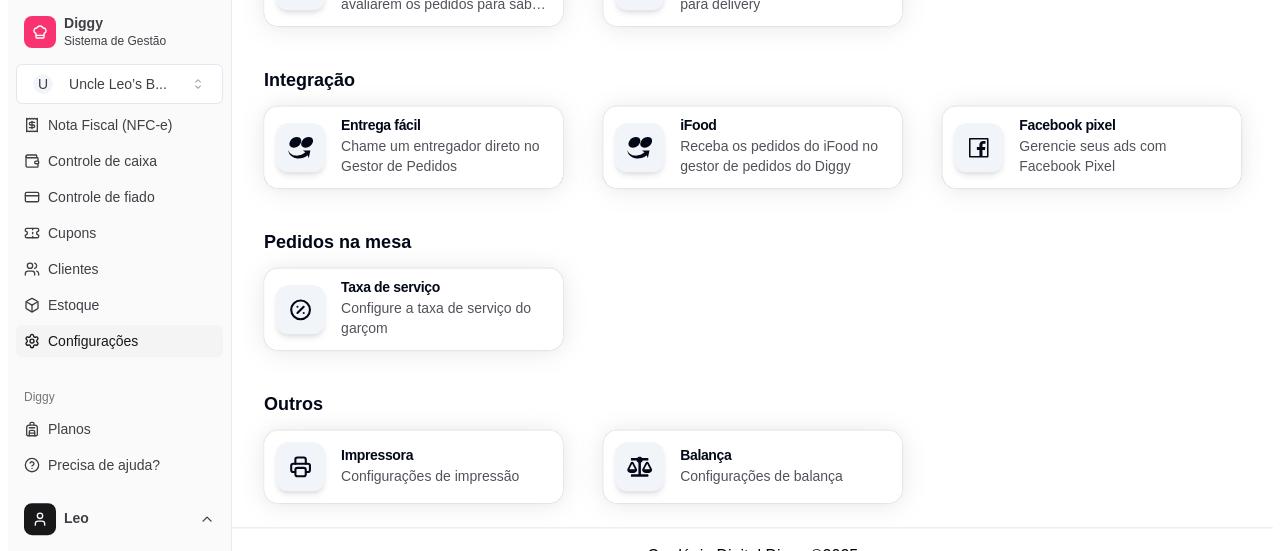 scroll, scrollTop: 840, scrollLeft: 0, axis: vertical 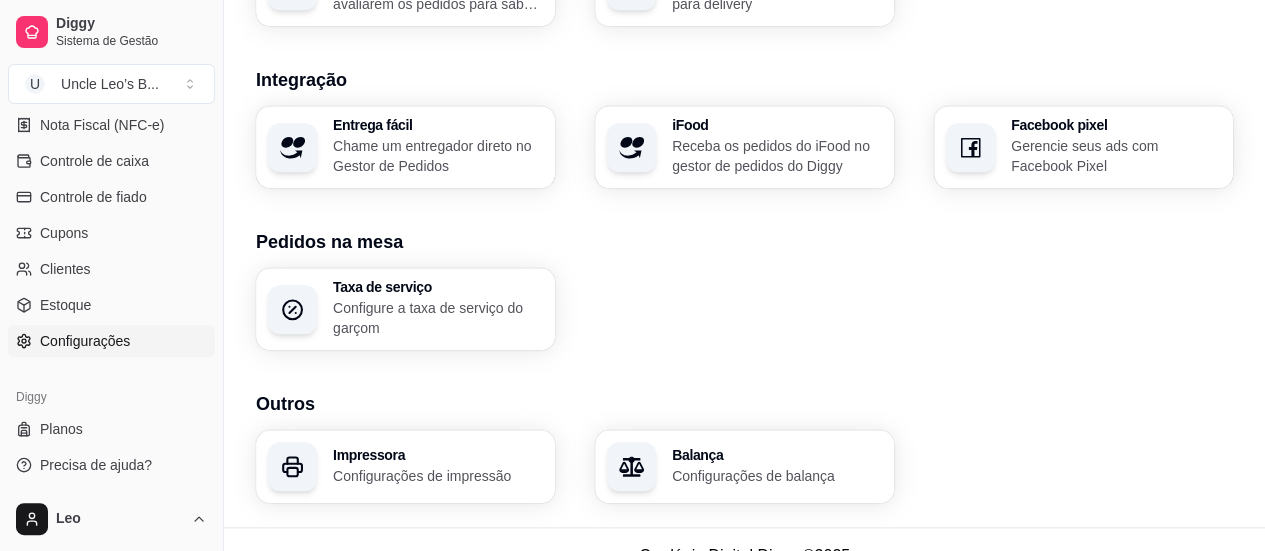 click on "Configurações de impressão" at bounding box center [438, 476] 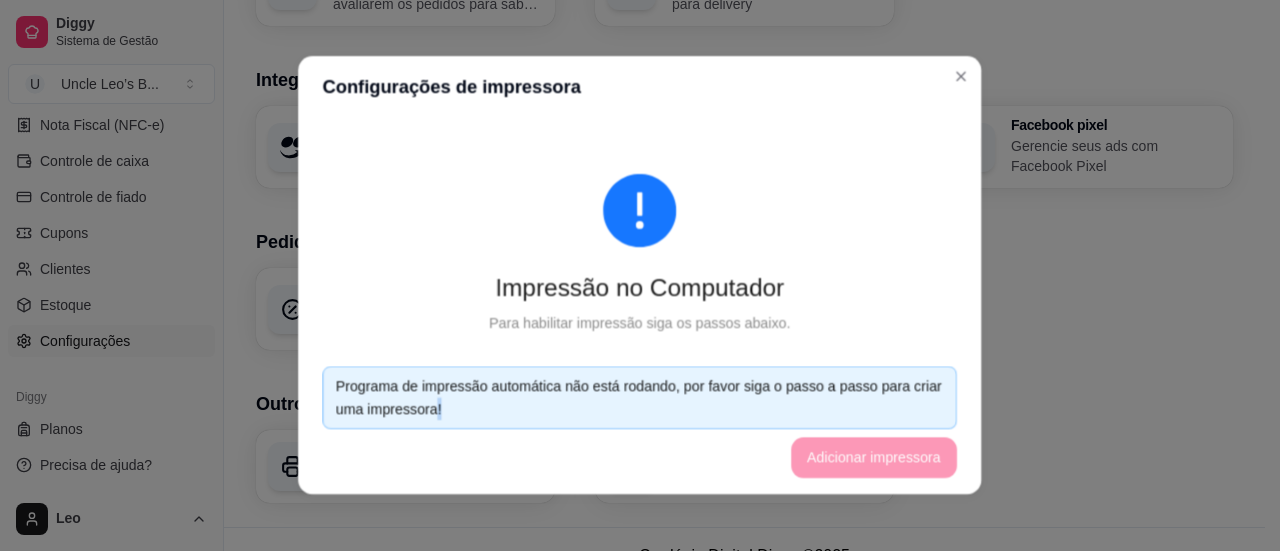 click on "Programa de impressão automática não está rodando, por favor siga o passo a passo para criar uma impressora! Adicionar impressora" at bounding box center [639, 422] 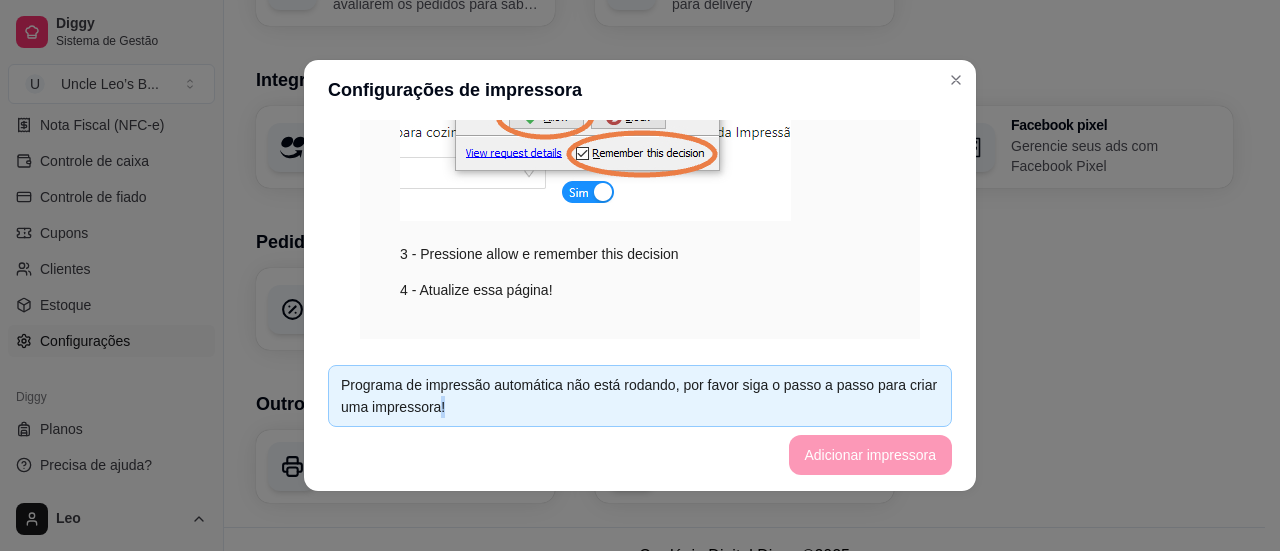 scroll, scrollTop: 580, scrollLeft: 0, axis: vertical 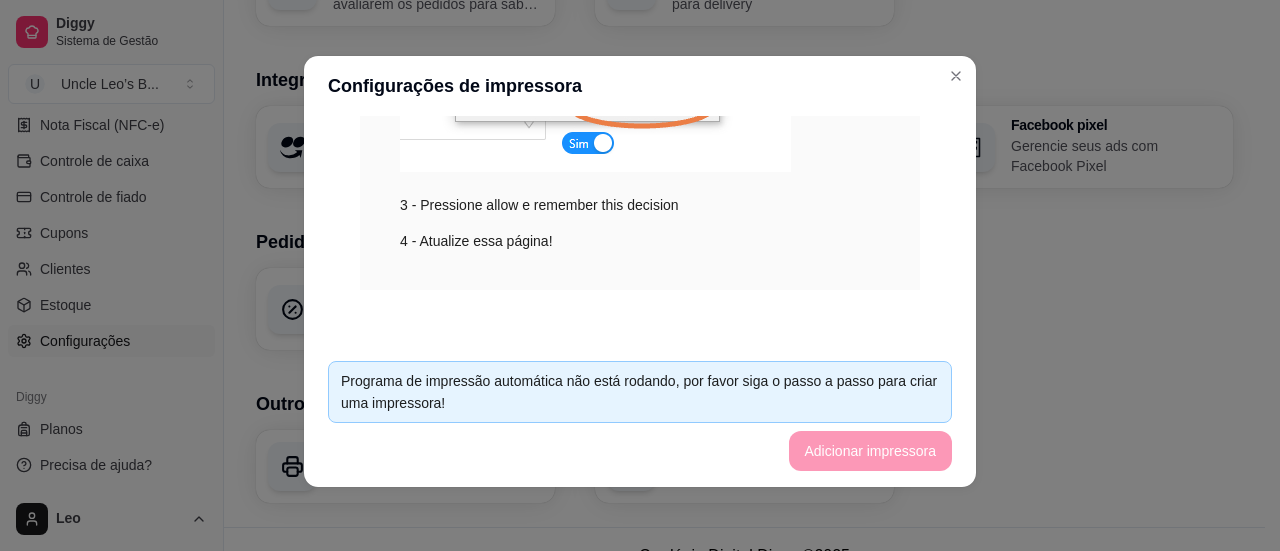 click on "Programa de impressão automática não está rodando, por favor siga o passo a passo para criar uma impressora! Adicionar impressora" at bounding box center (640, 416) 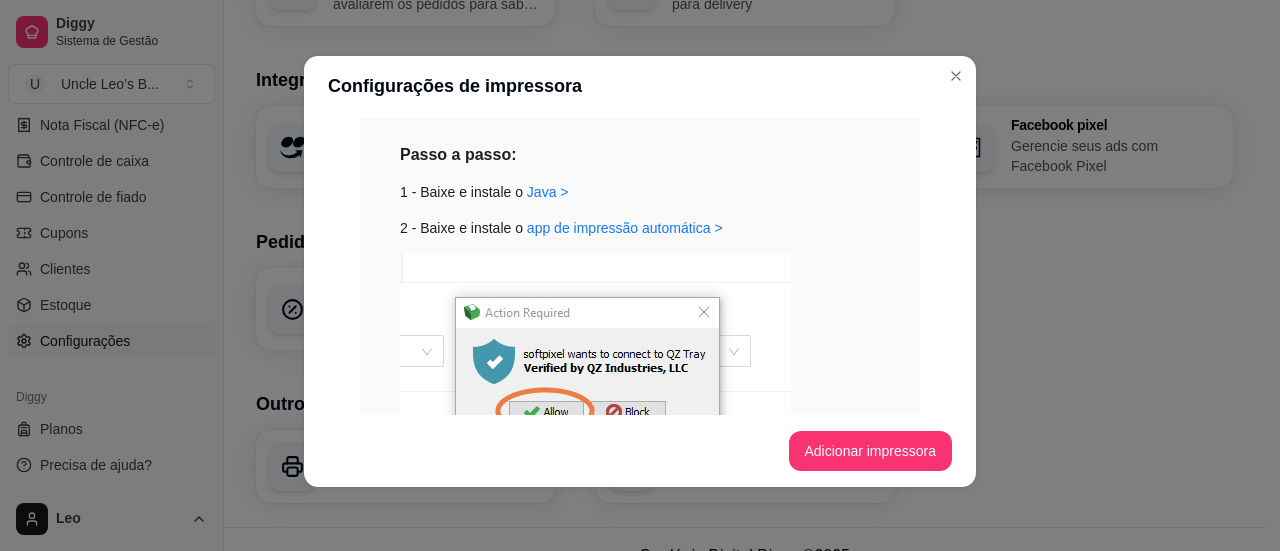 scroll, scrollTop: 241, scrollLeft: 0, axis: vertical 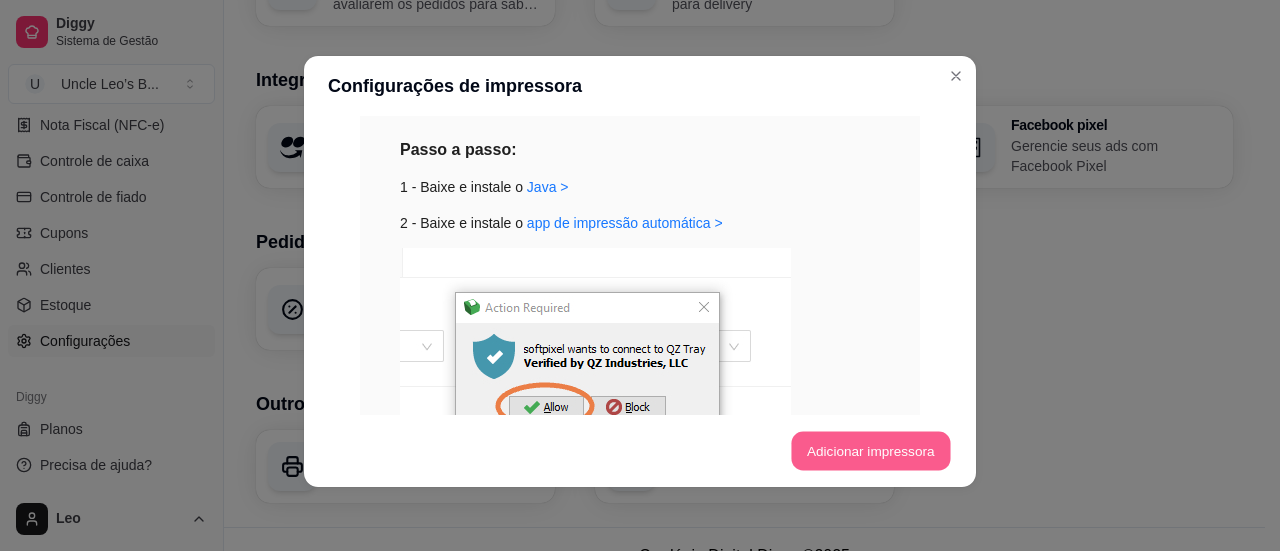 click on "Adicionar impressora" at bounding box center [870, 451] 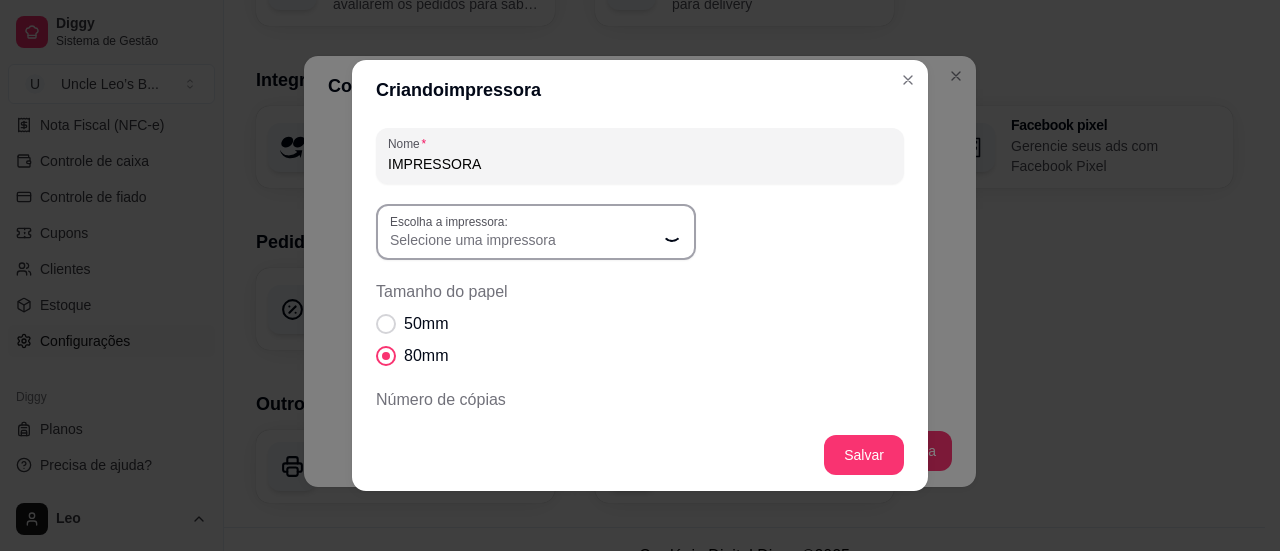 click at bounding box center (672, 232) 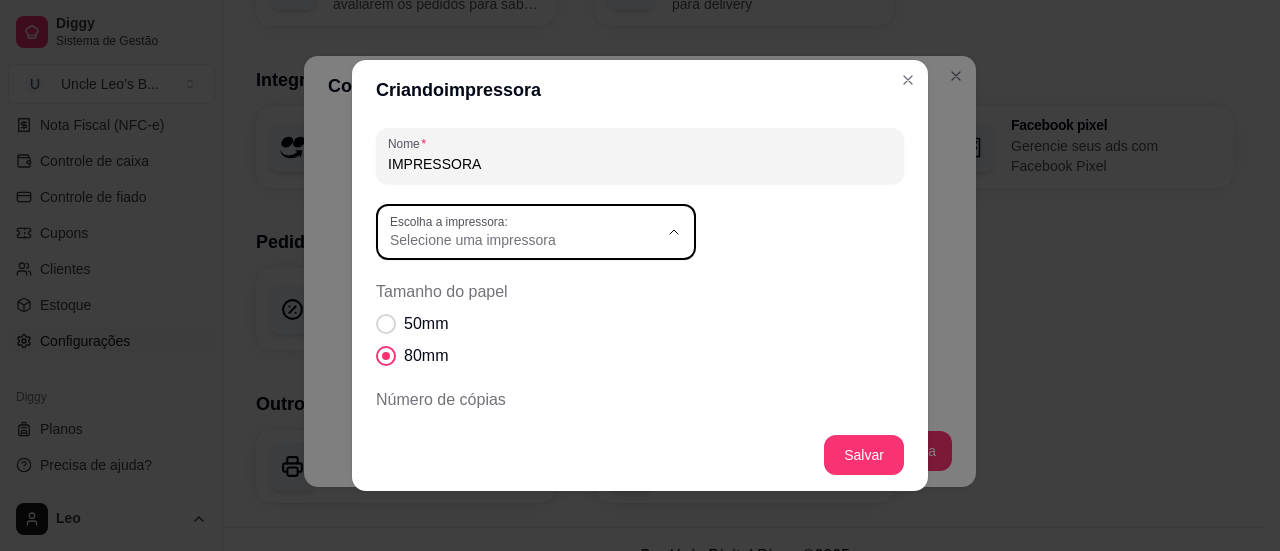 click 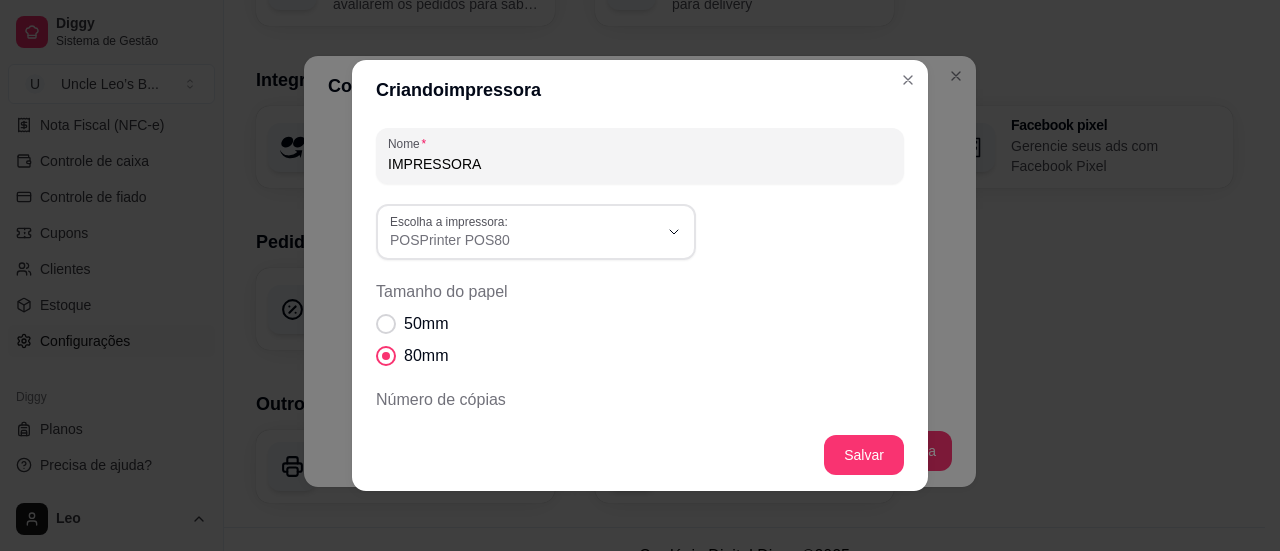 scroll, scrollTop: 19, scrollLeft: 0, axis: vertical 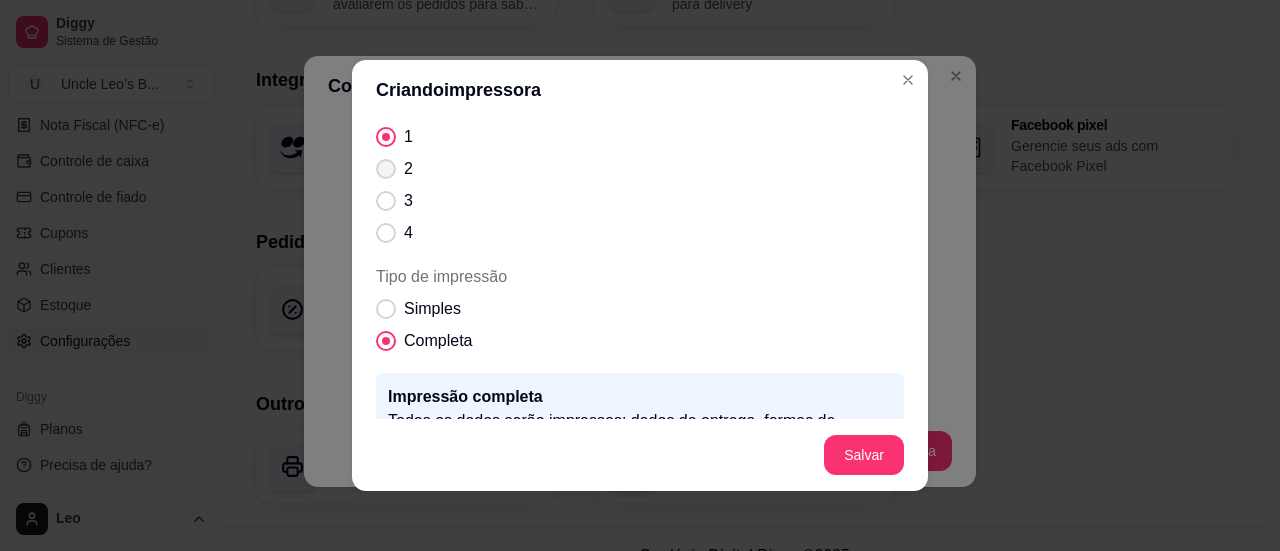 click at bounding box center [386, 169] 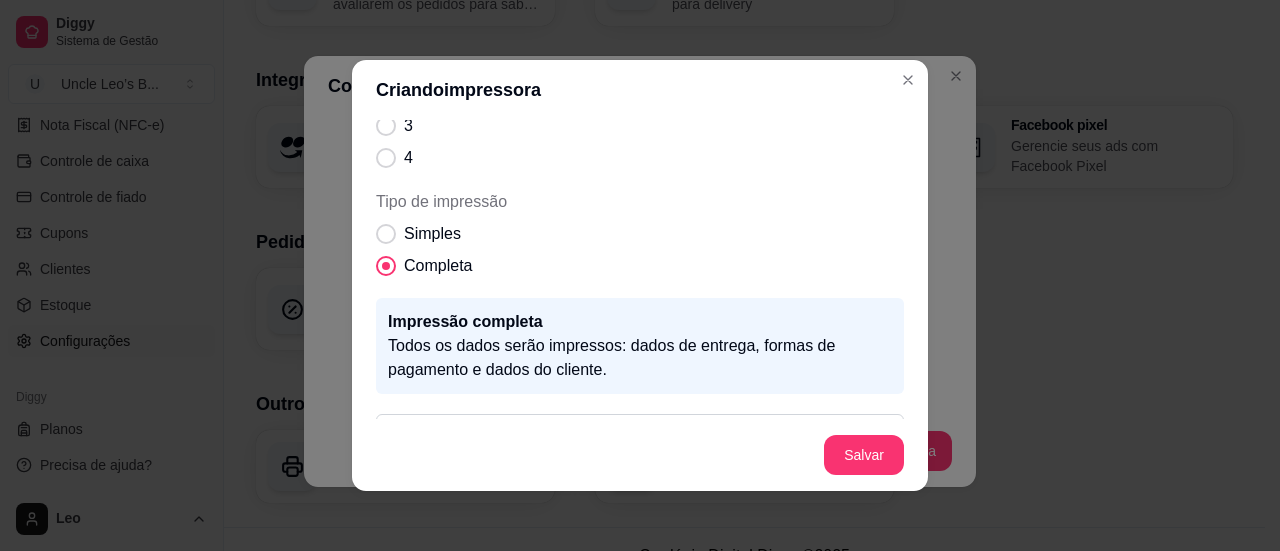 scroll, scrollTop: 430, scrollLeft: 0, axis: vertical 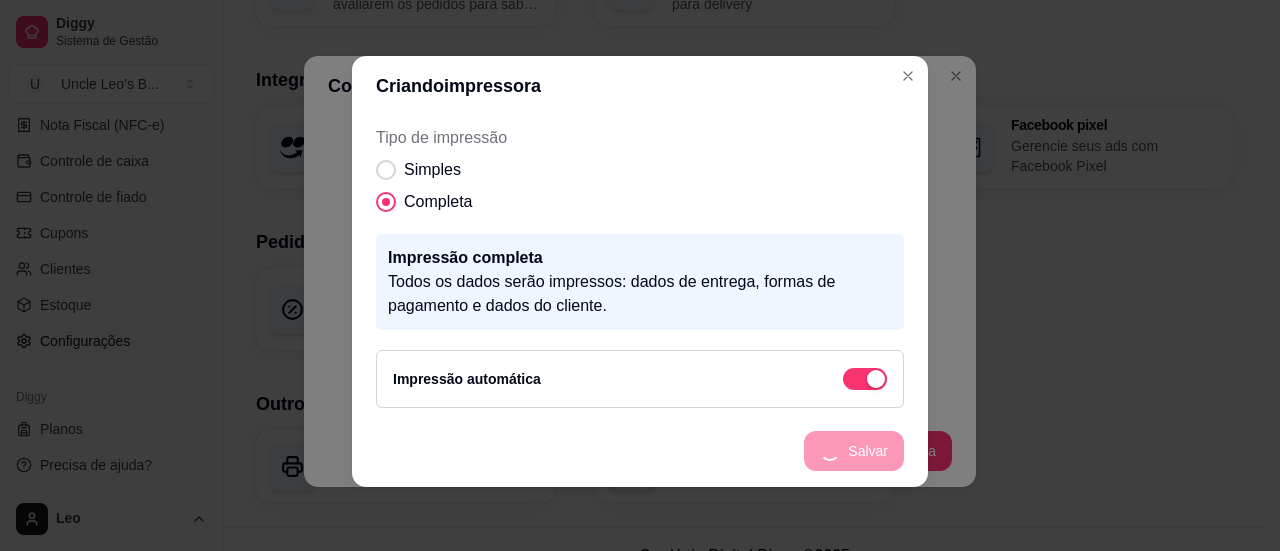 click on "Salvar" at bounding box center (640, 451) 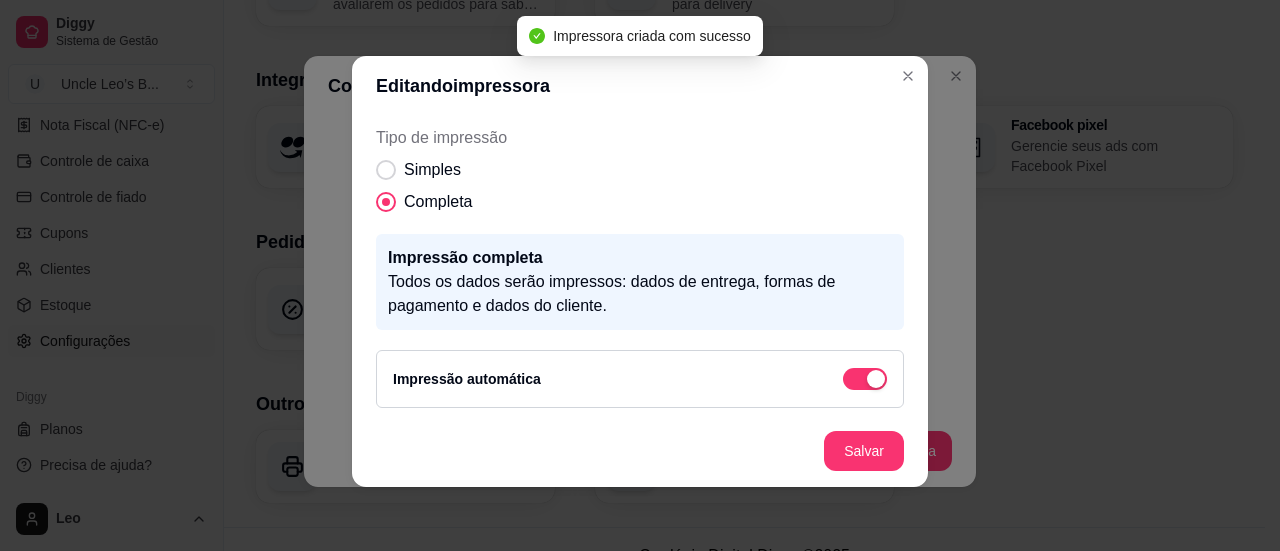 scroll, scrollTop: 0, scrollLeft: 0, axis: both 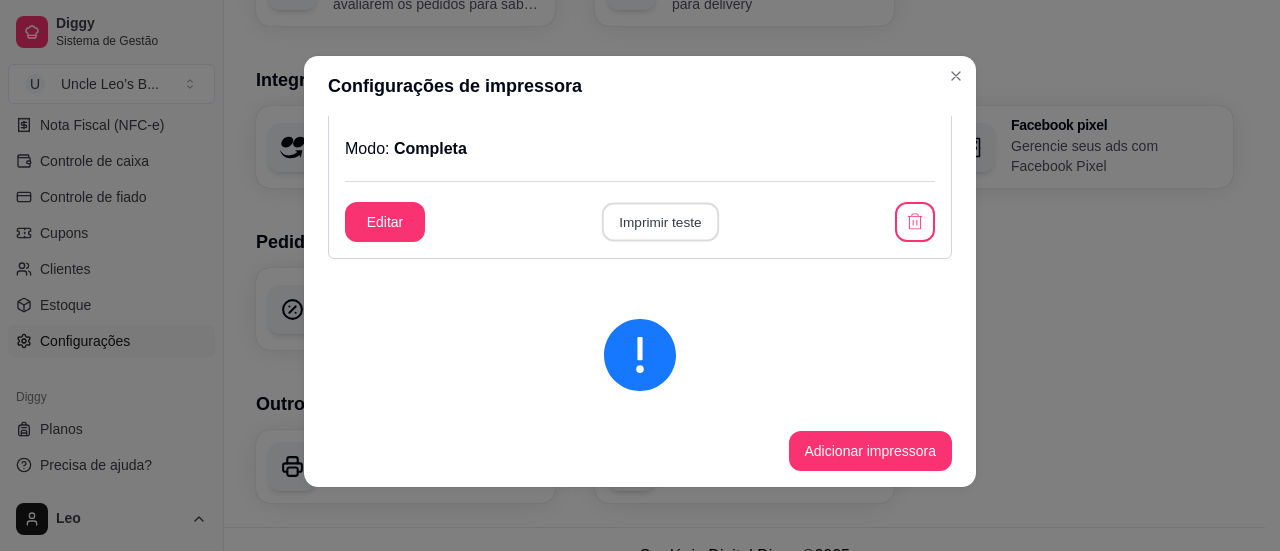click on "Imprimir teste" at bounding box center [659, 222] 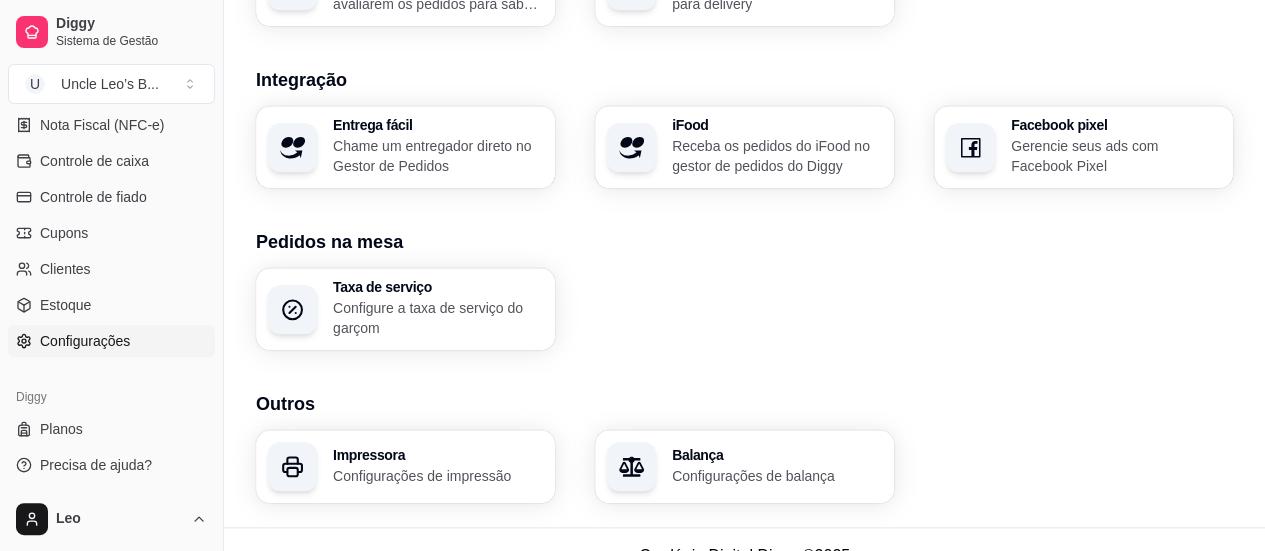 scroll, scrollTop: 858, scrollLeft: 0, axis: vertical 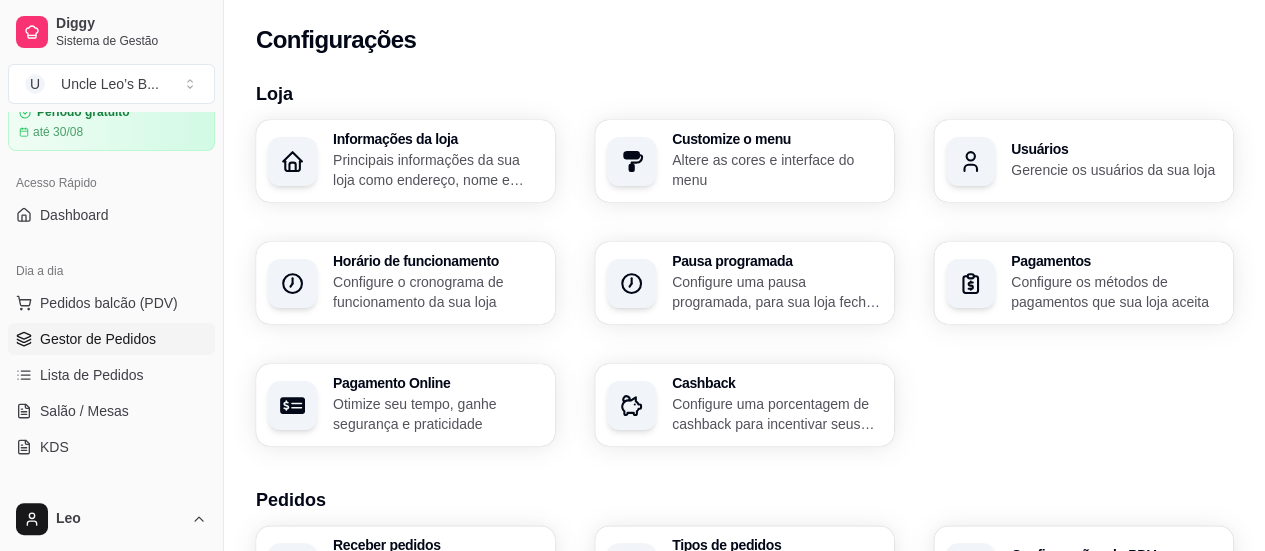 click on "Gestor de Pedidos" at bounding box center (98, 339) 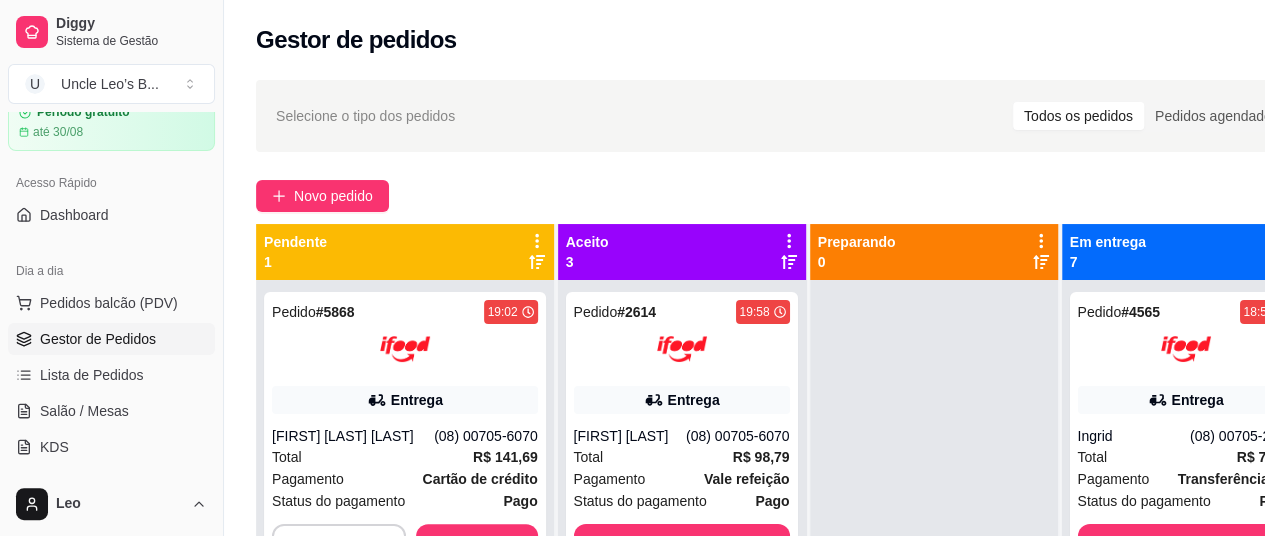 click 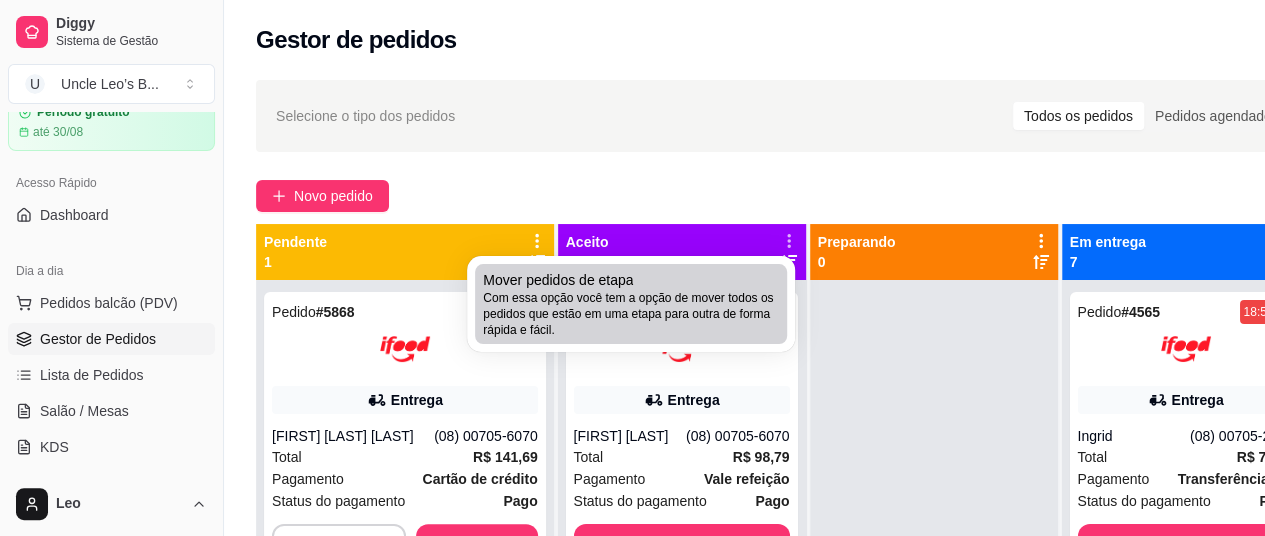 click on "Com essa opção você tem a opção de mover todos os pedidos que estão em uma etapa para outra de forma rápida e fácil." at bounding box center (631, 314) 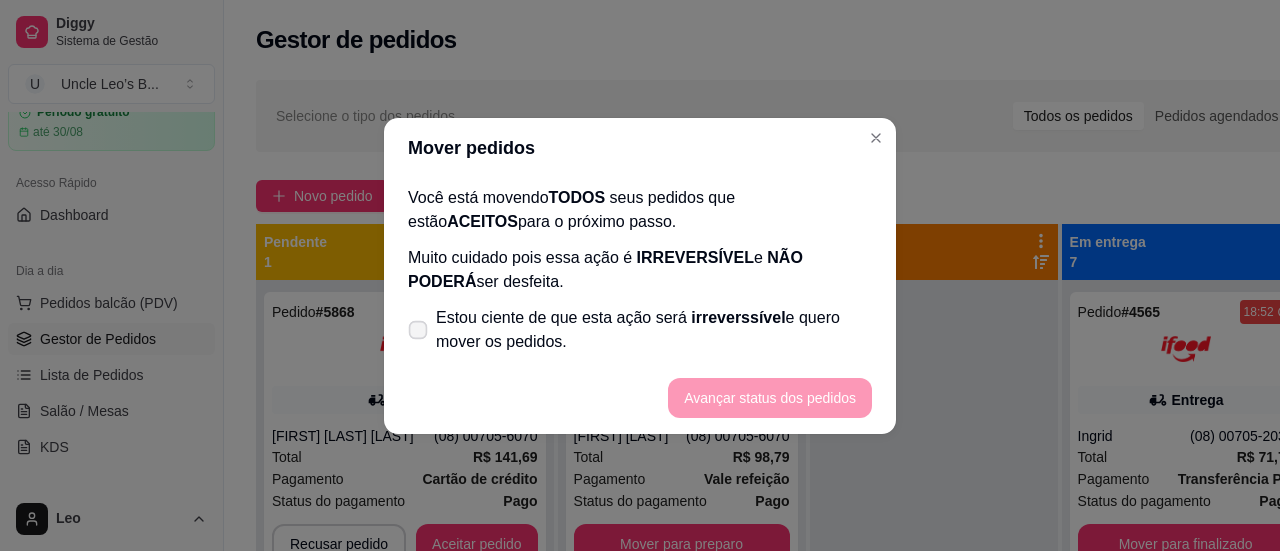 click on "Estou ciente de que esta ação será   irreverssível  e quero mover os pedidos." at bounding box center (640, 330) 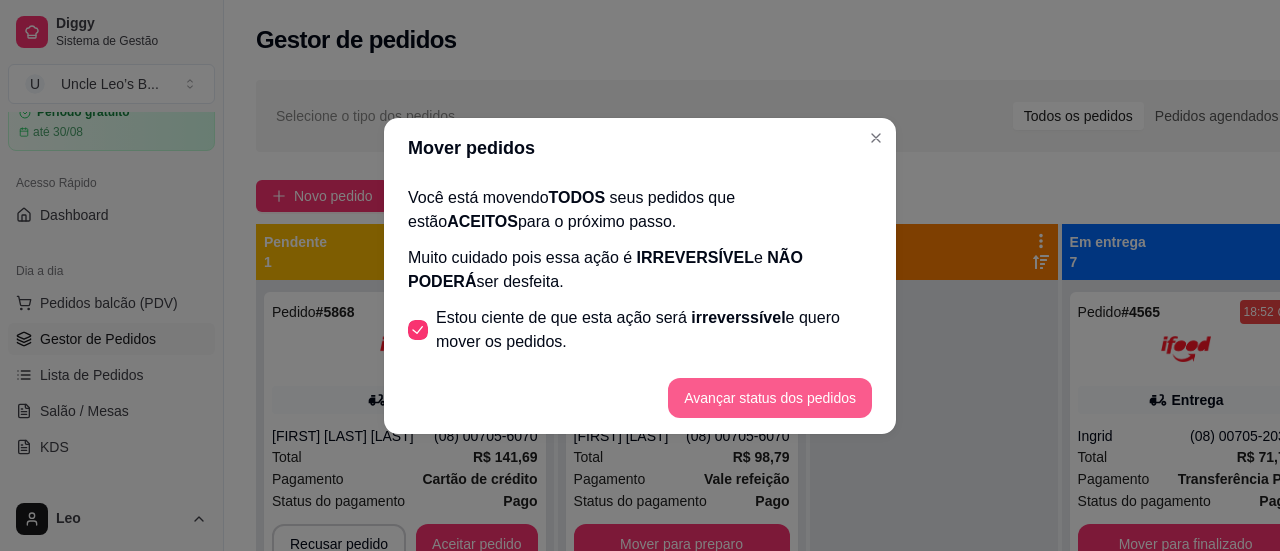 click on "Avançar status dos pedidos" at bounding box center (770, 398) 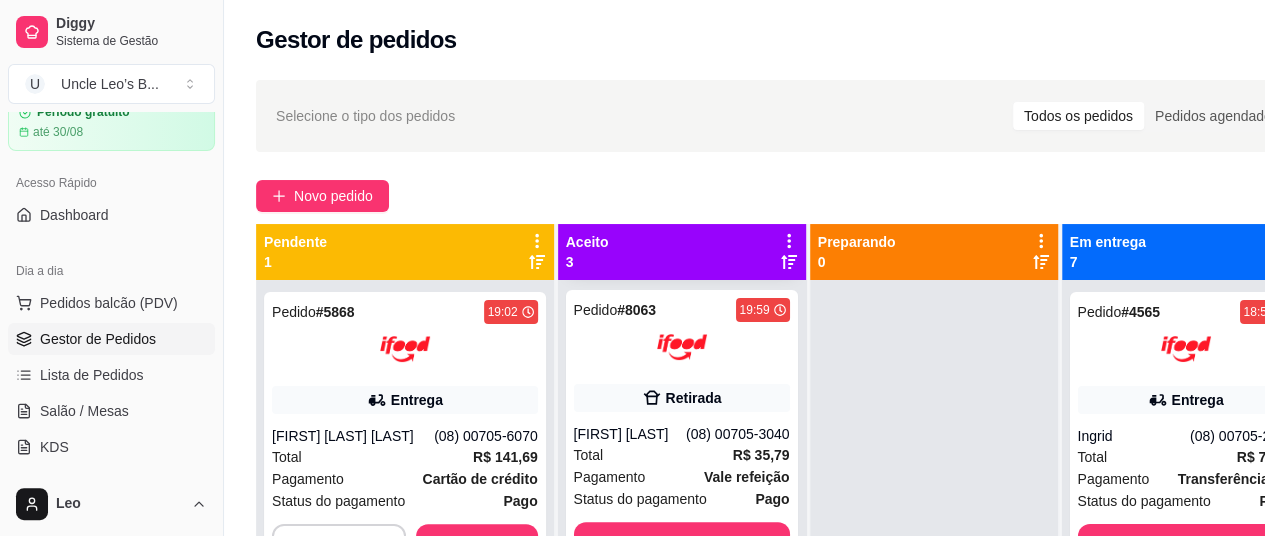 scroll, scrollTop: 408, scrollLeft: 0, axis: vertical 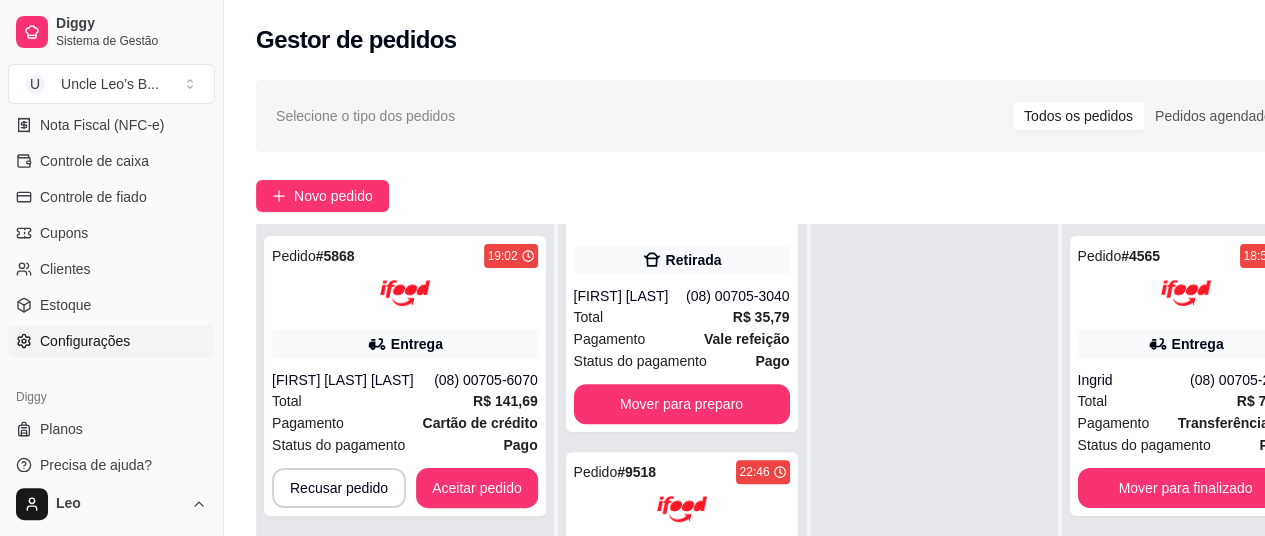 click on "Configurações" at bounding box center (85, 341) 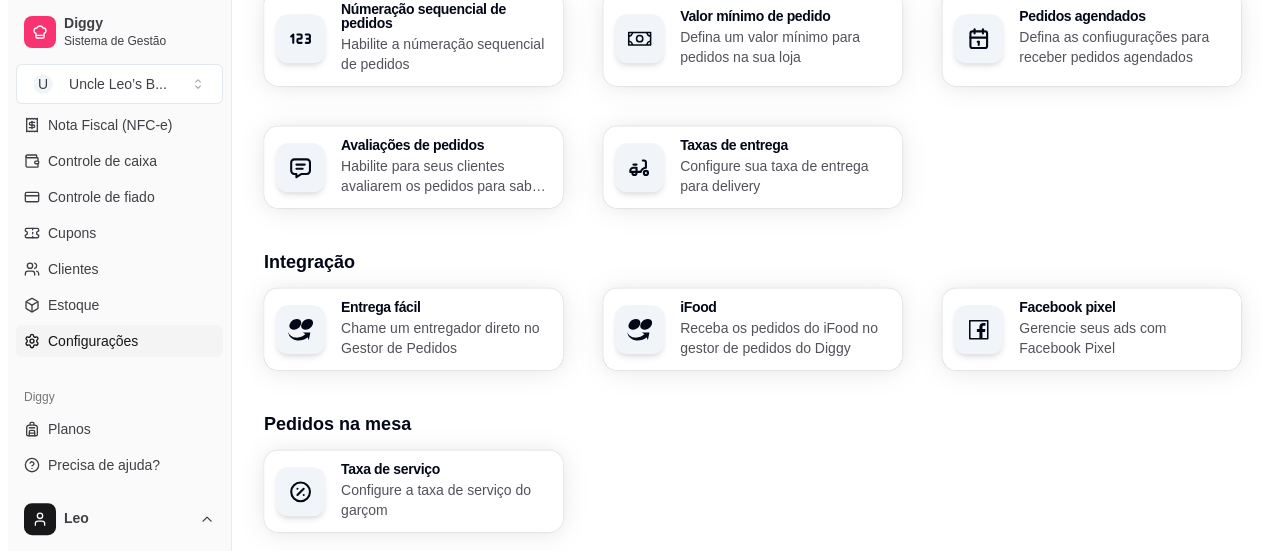 scroll, scrollTop: 662, scrollLeft: 0, axis: vertical 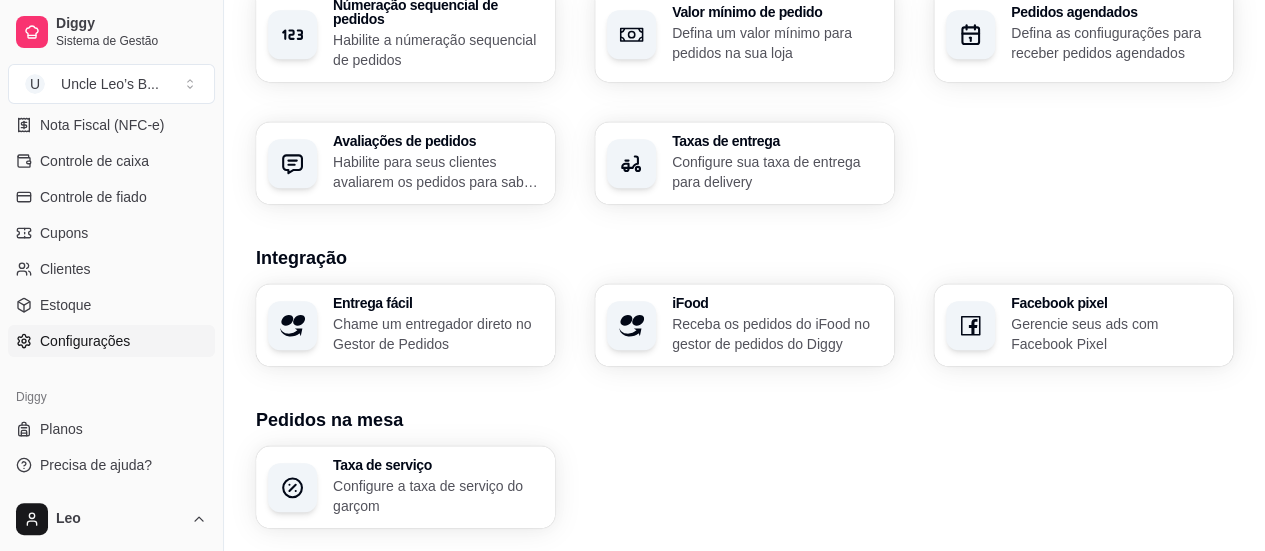 click on "Receba os pedidos do iFood no gestor de pedidos do Diggy" at bounding box center (777, 334) 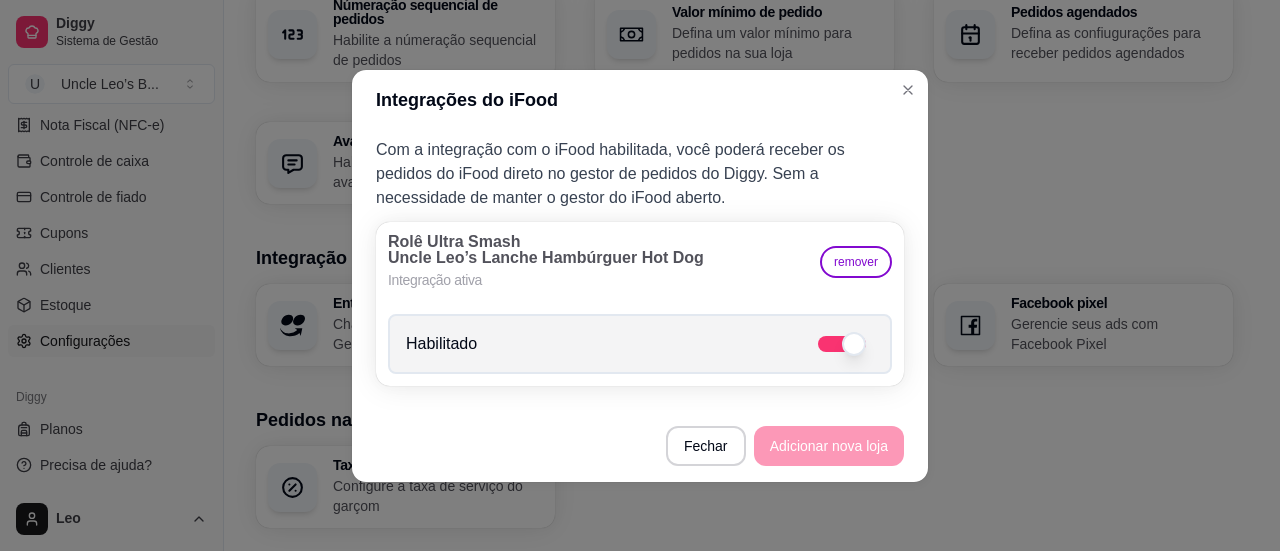 click on "Fechar Adicionar nova loja" at bounding box center (640, 446) 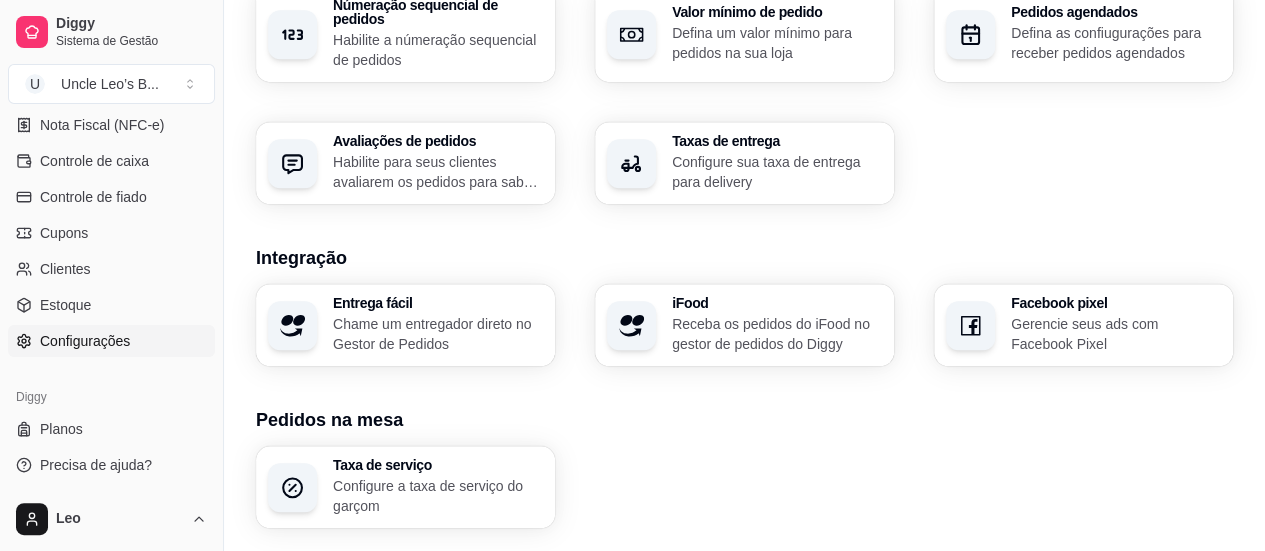 click on "Chame um entregador direto no Gestor de Pedidos" at bounding box center (438, 334) 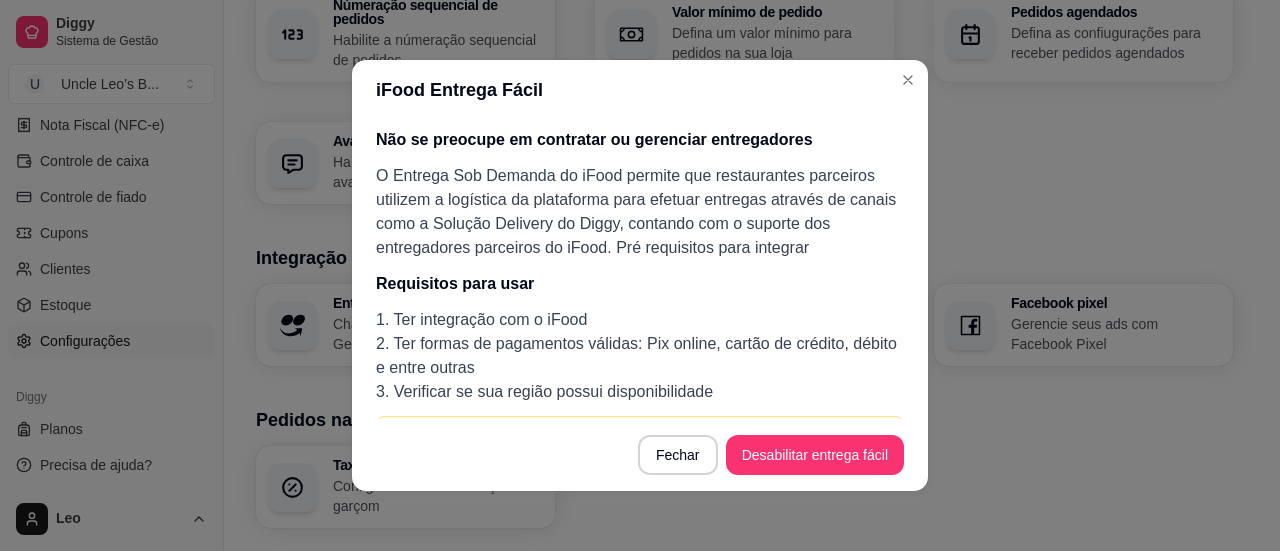 scroll, scrollTop: 66, scrollLeft: 0, axis: vertical 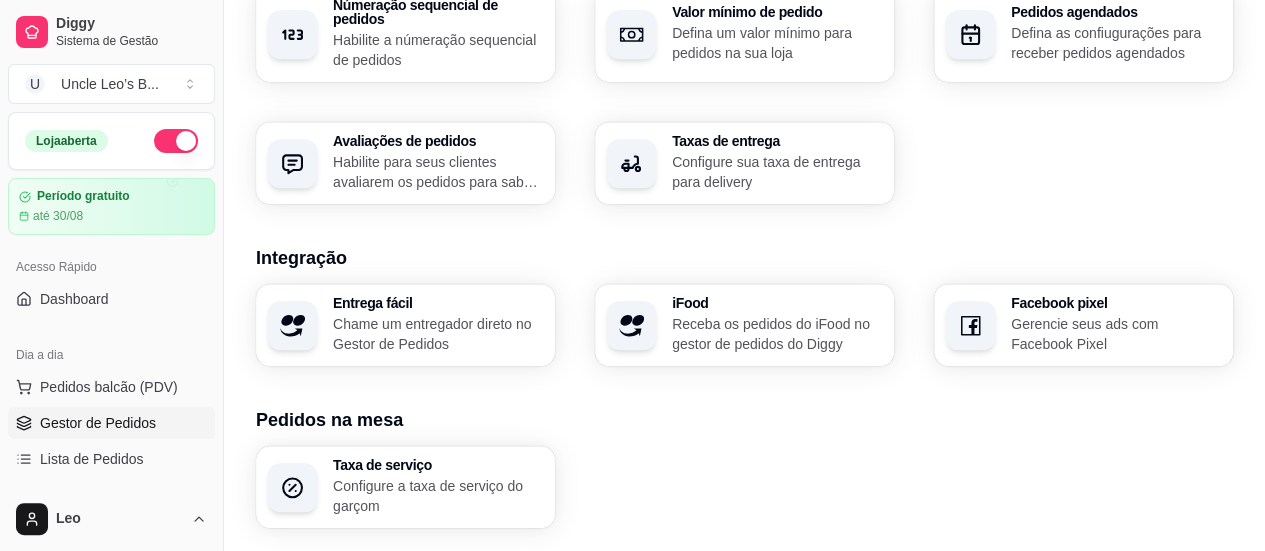 click on "Gestor de Pedidos" at bounding box center (98, 423) 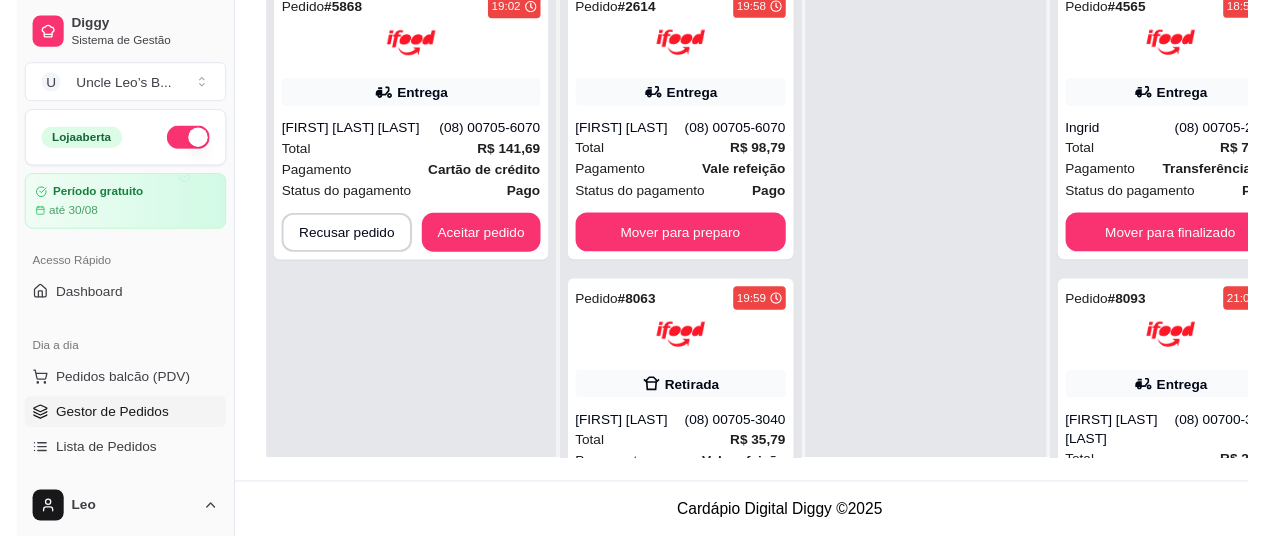 scroll, scrollTop: 0, scrollLeft: 0, axis: both 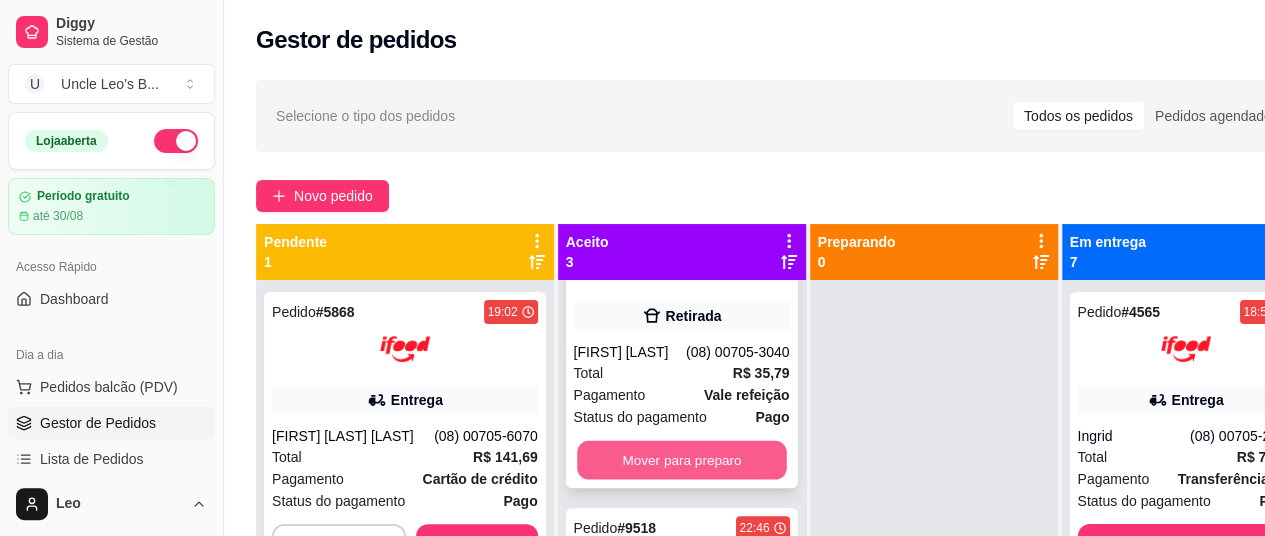 click on "Mover para preparo" at bounding box center [682, 460] 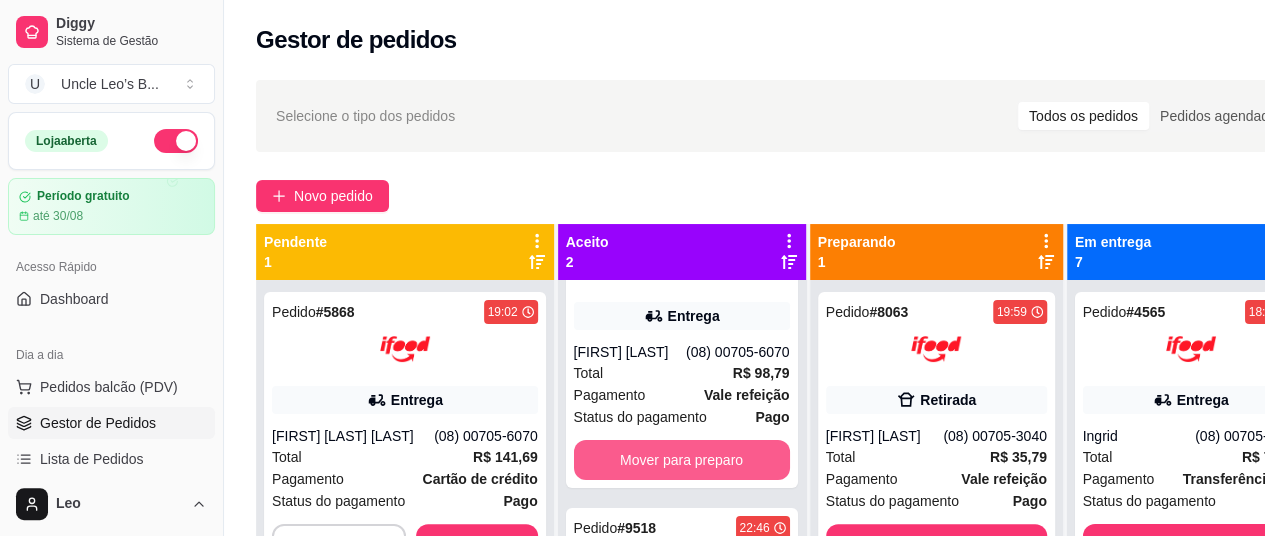 scroll, scrollTop: 108, scrollLeft: 0, axis: vertical 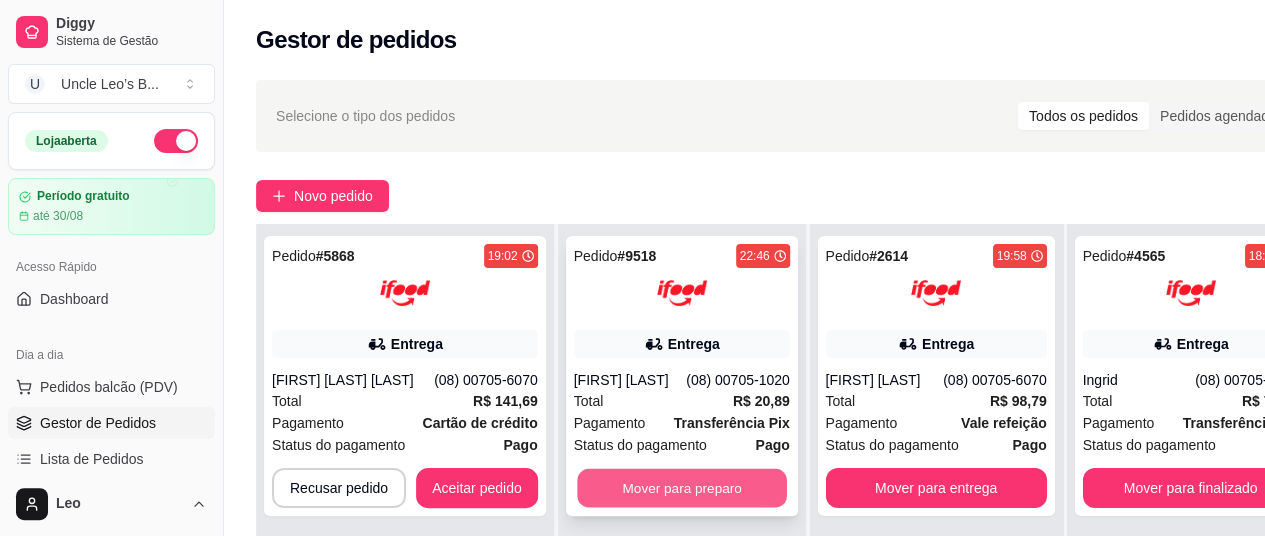 click on "Mover para preparo" at bounding box center (682, 488) 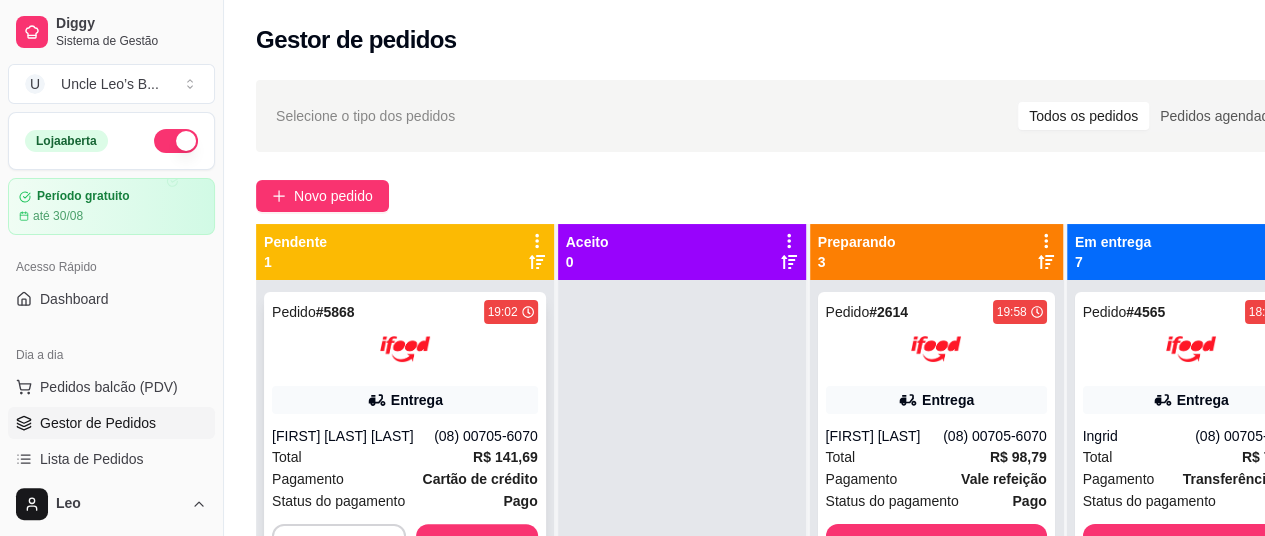 scroll, scrollTop: 56, scrollLeft: 0, axis: vertical 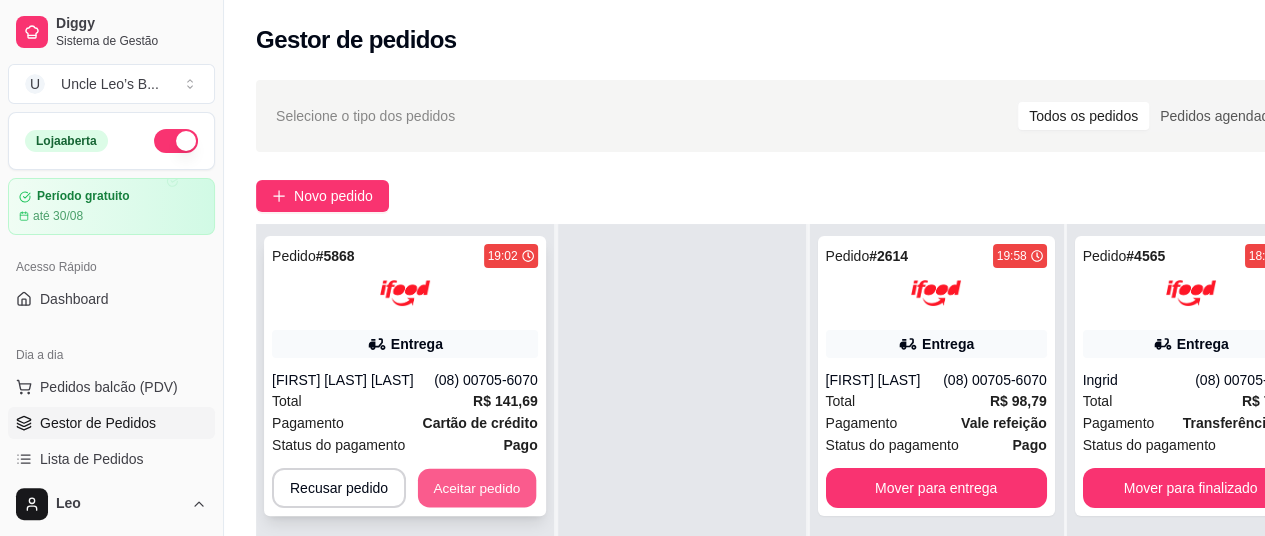 click on "Aceitar pedido" at bounding box center [477, 488] 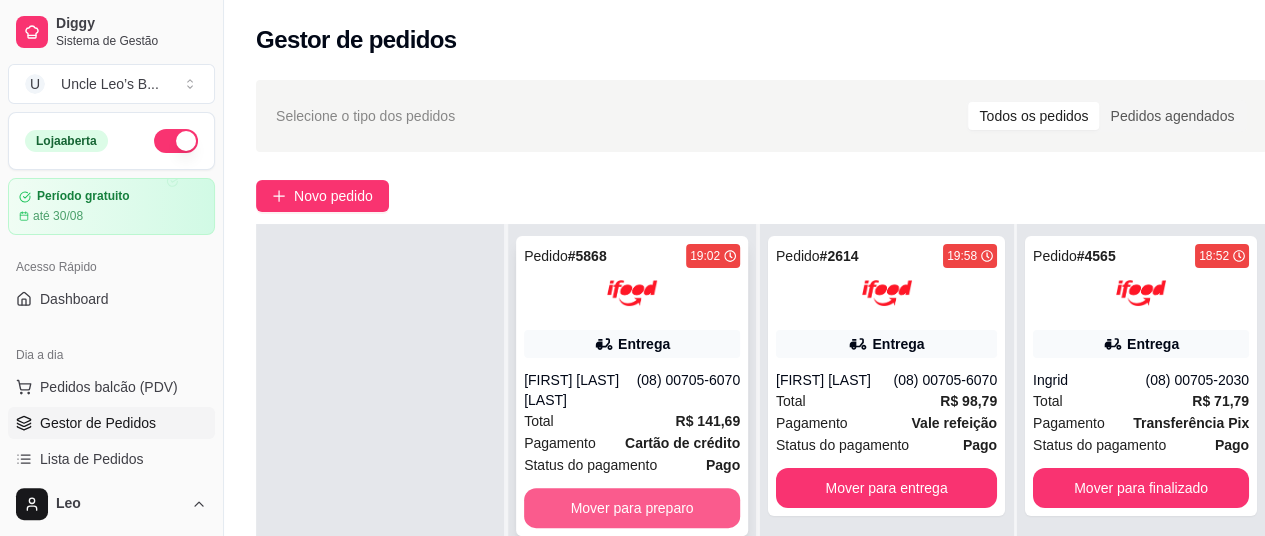 click on "Mover para preparo" at bounding box center [632, 508] 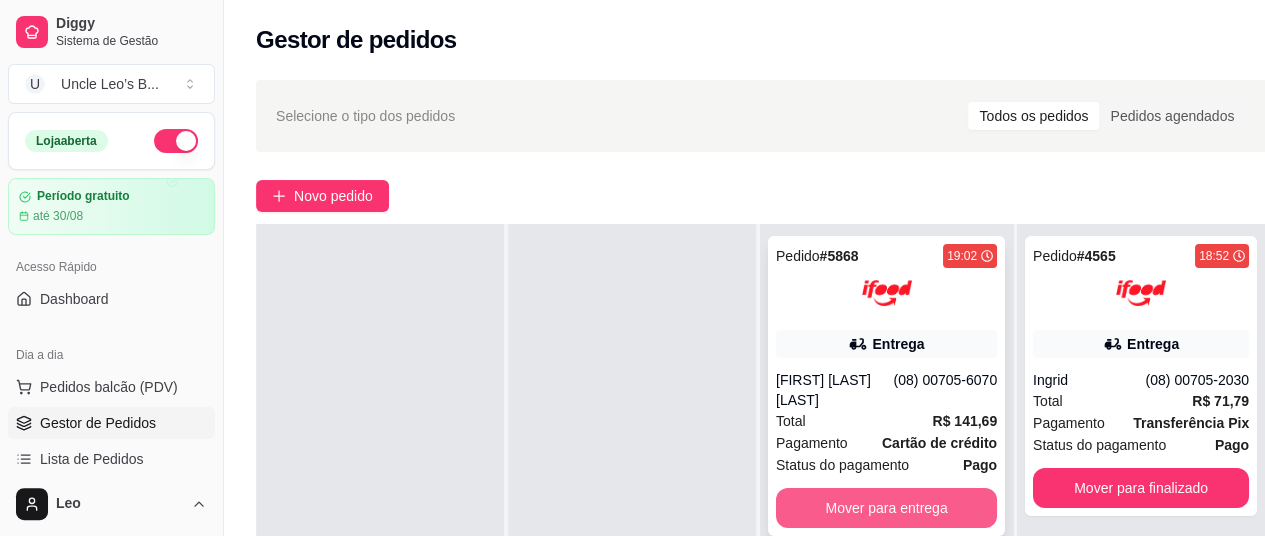 click on "Mover para entrega" at bounding box center (886, 508) 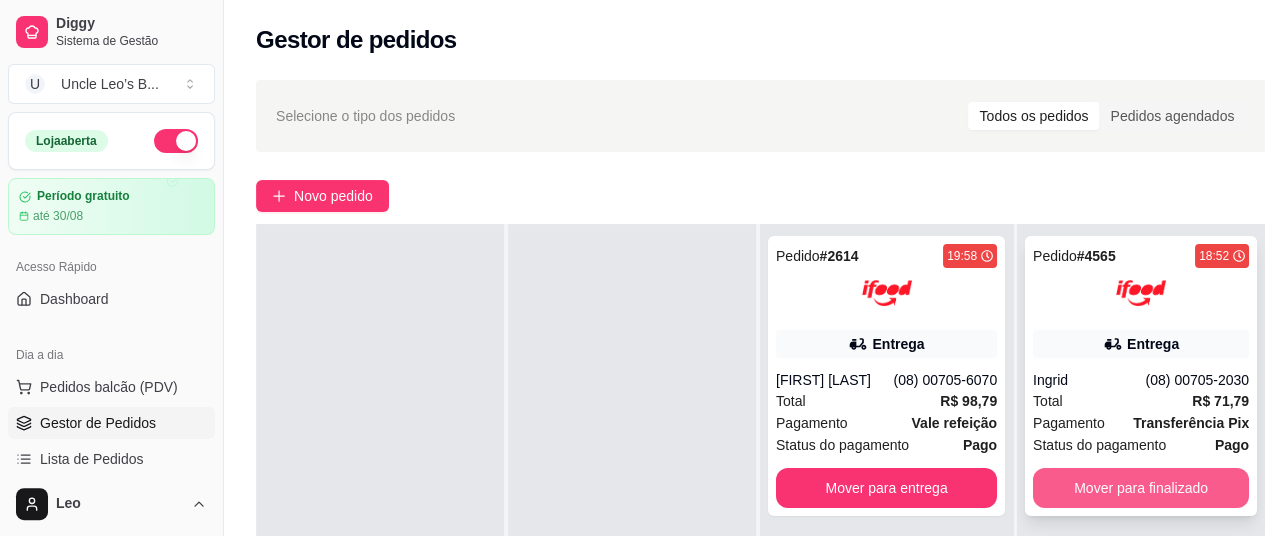 click on "Mover para finalizado" at bounding box center [1141, 488] 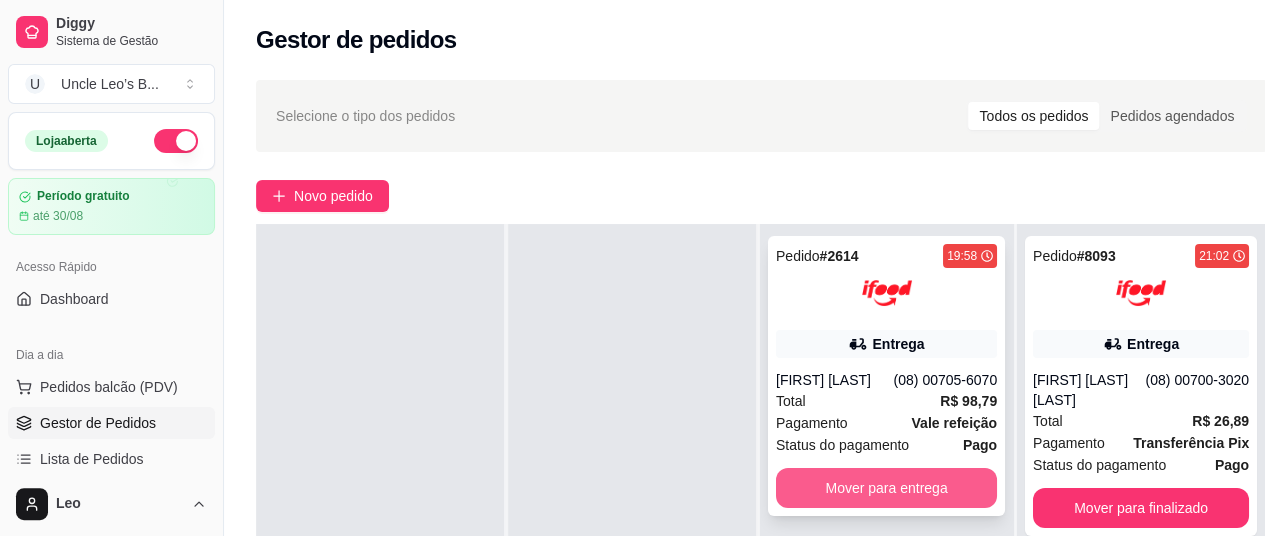 click on "Mover para entrega" at bounding box center (886, 488) 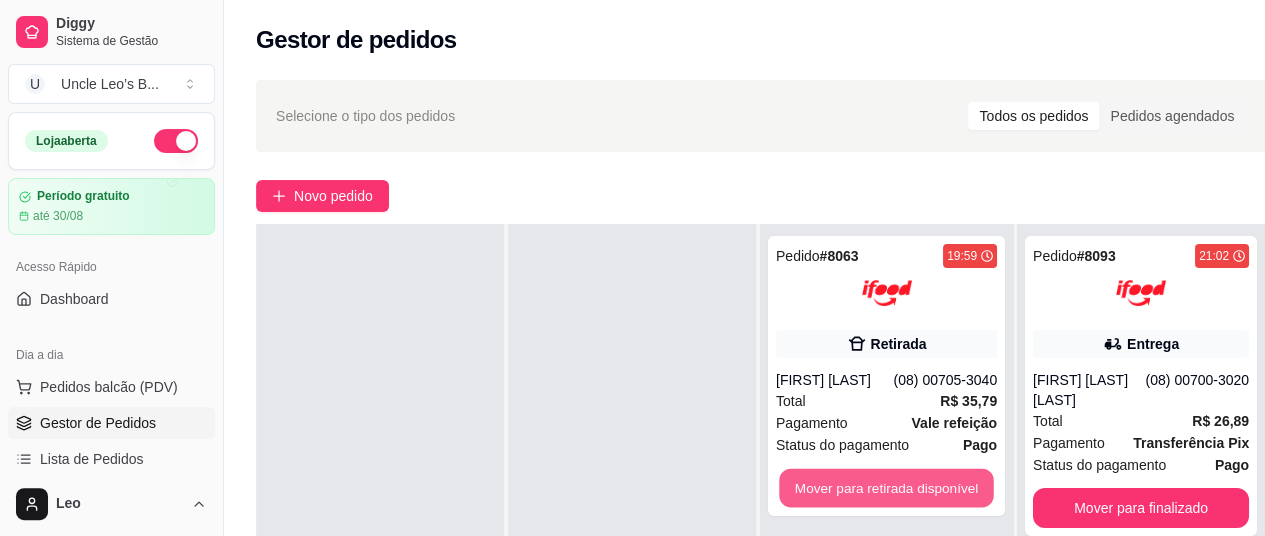 click on "Mover para retirada disponível" at bounding box center [886, 488] 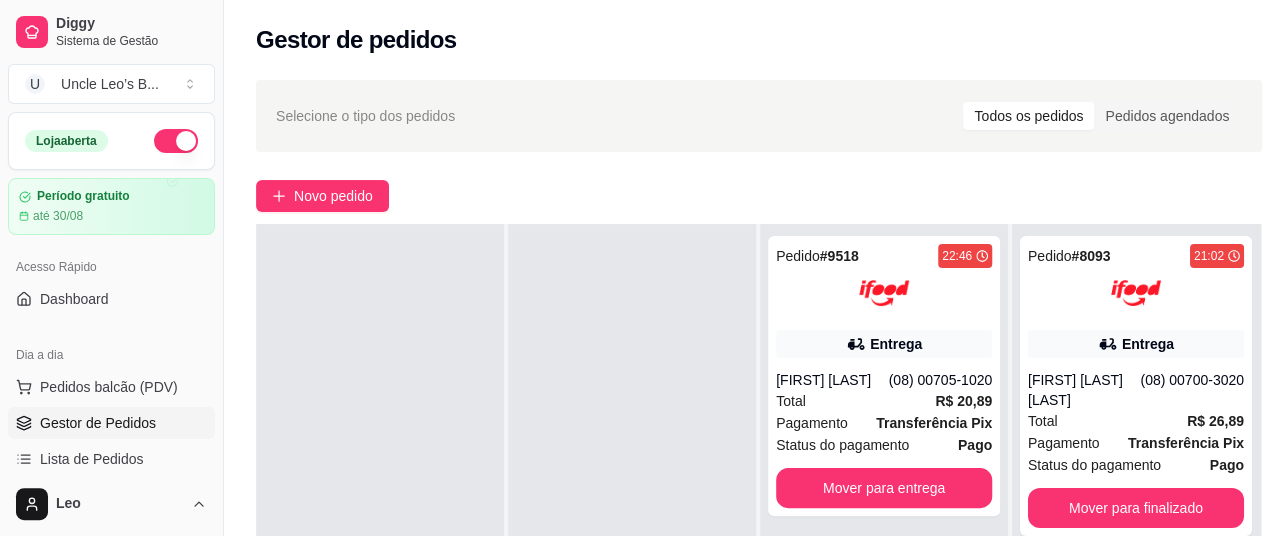 click on "Pedido  # 9518 22:46 Entrega [FIRST] [LAST] [PHONE] Total R$ 20,89 Pagamento Transferência Pix Status do pagamento Pago Mover para entrega" at bounding box center [884, 376] 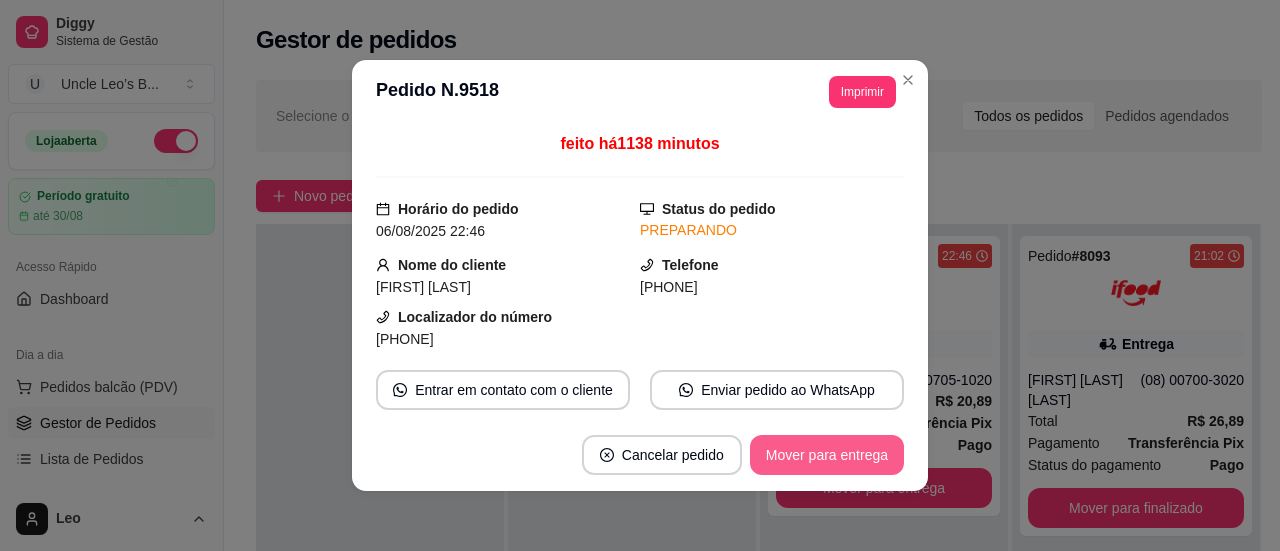 click on "Mover para entrega" at bounding box center [827, 455] 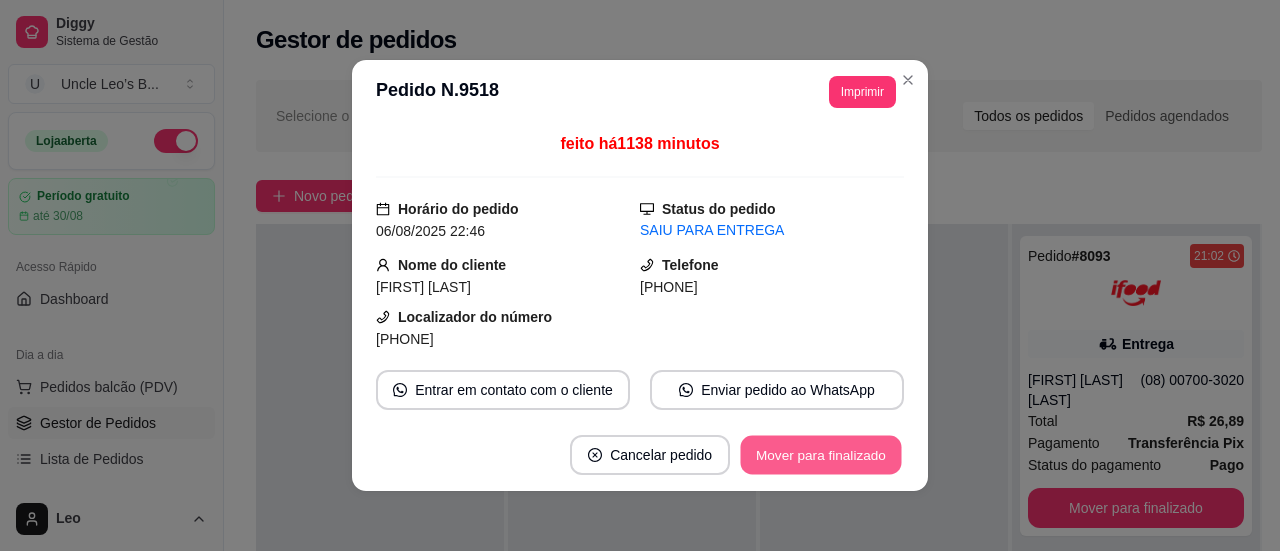 click on "Mover para finalizado" at bounding box center (821, 455) 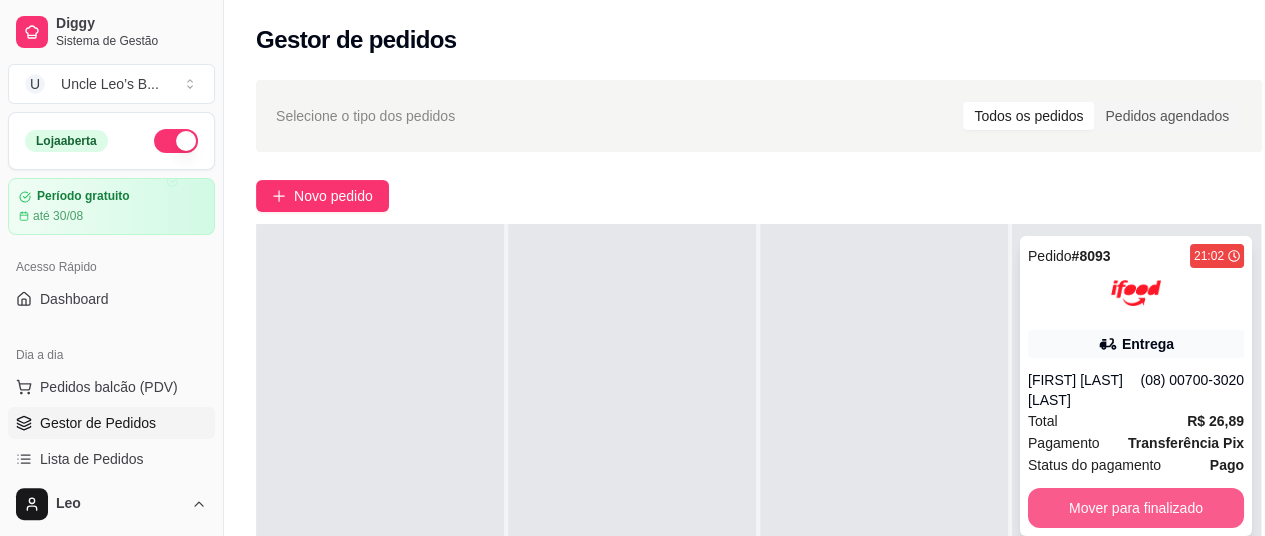 click on "Mover para finalizado" at bounding box center [1136, 508] 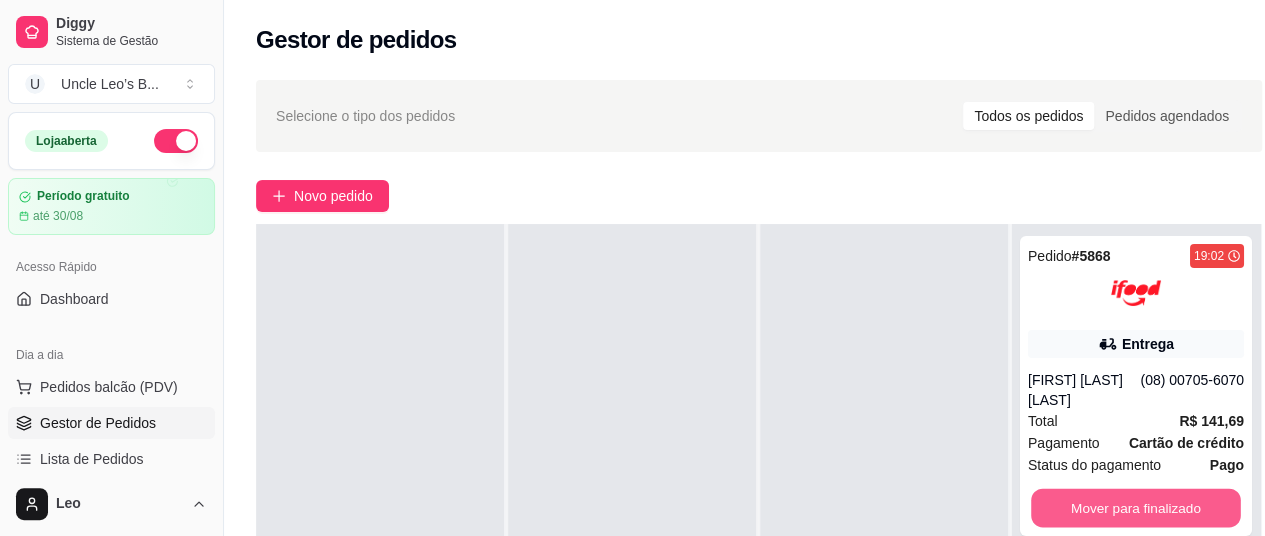 click on "Mover para finalizado" at bounding box center (1136, 508) 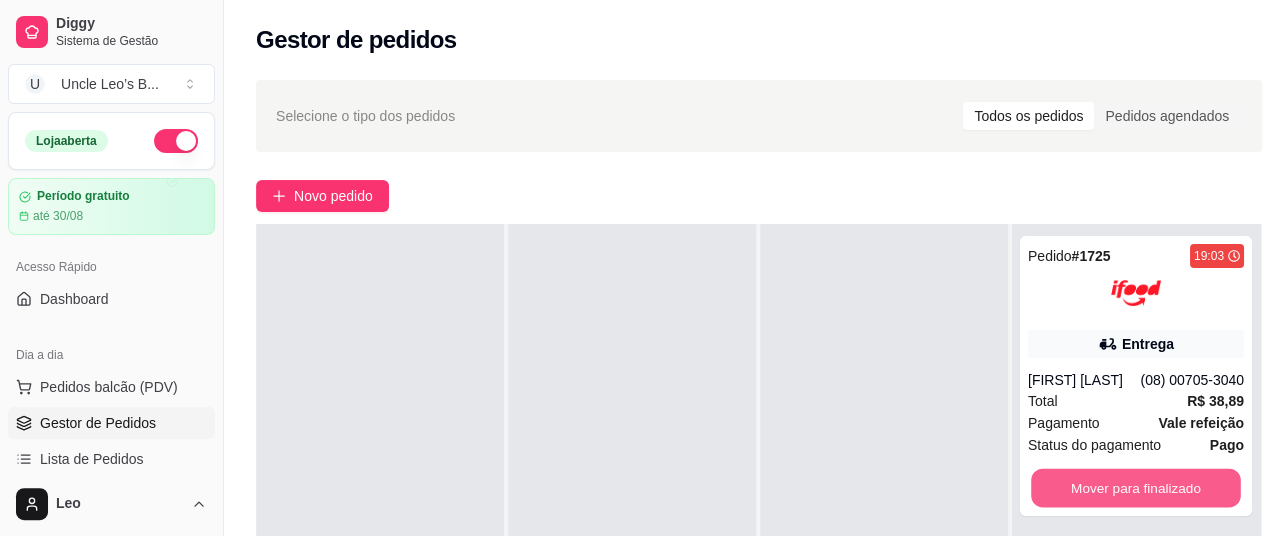 click on "Mover para finalizado" at bounding box center (1136, 488) 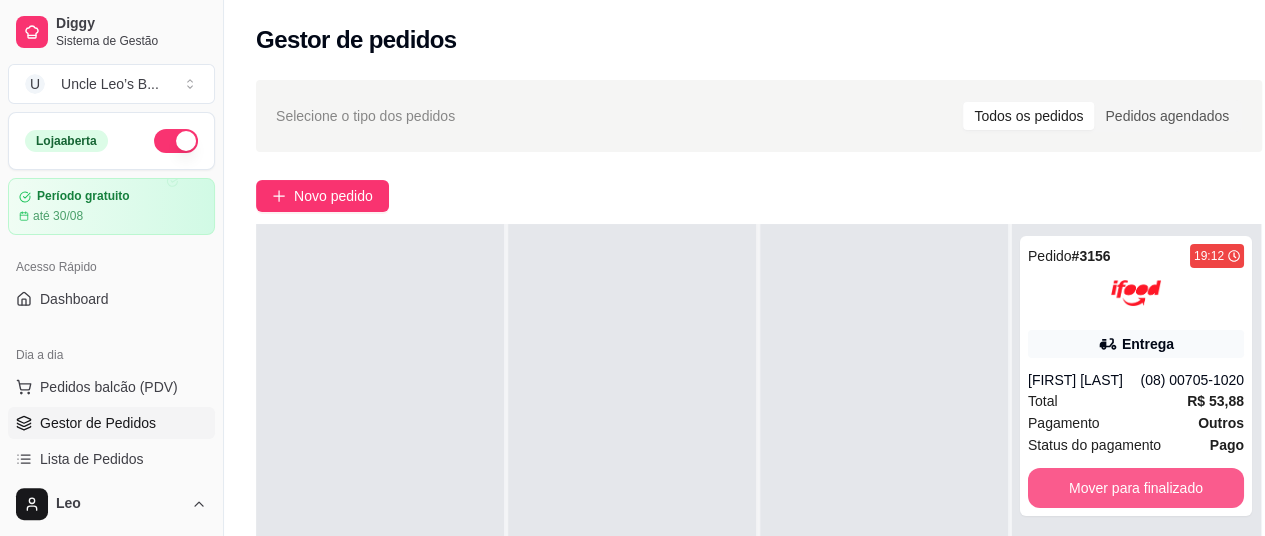 click on "Mover para finalizado" at bounding box center (1136, 488) 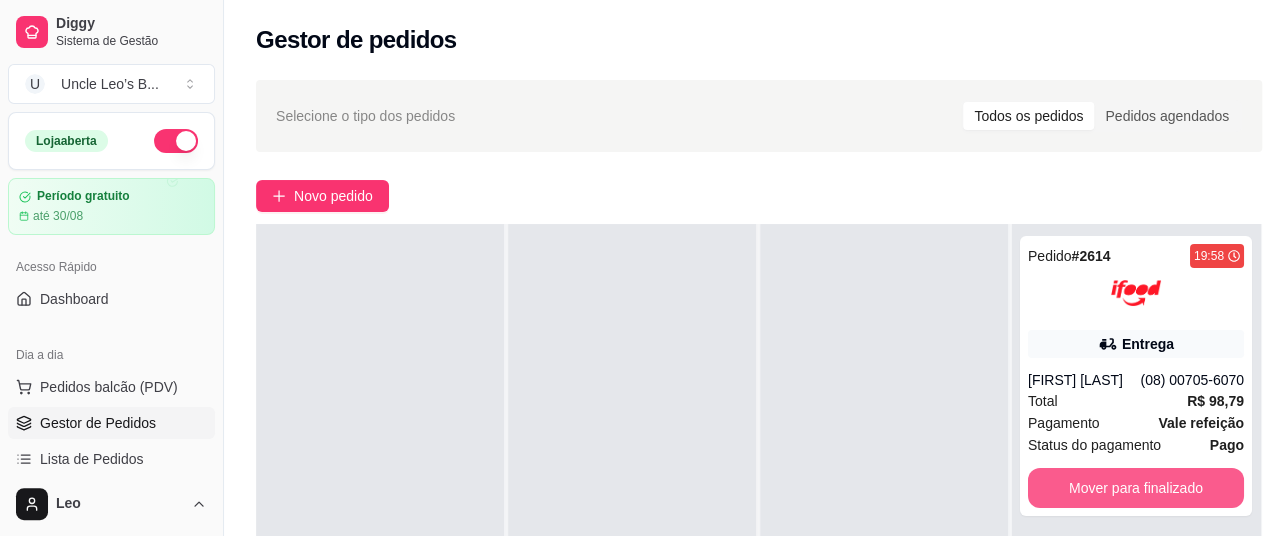 click on "Mover para finalizado" at bounding box center (1136, 488) 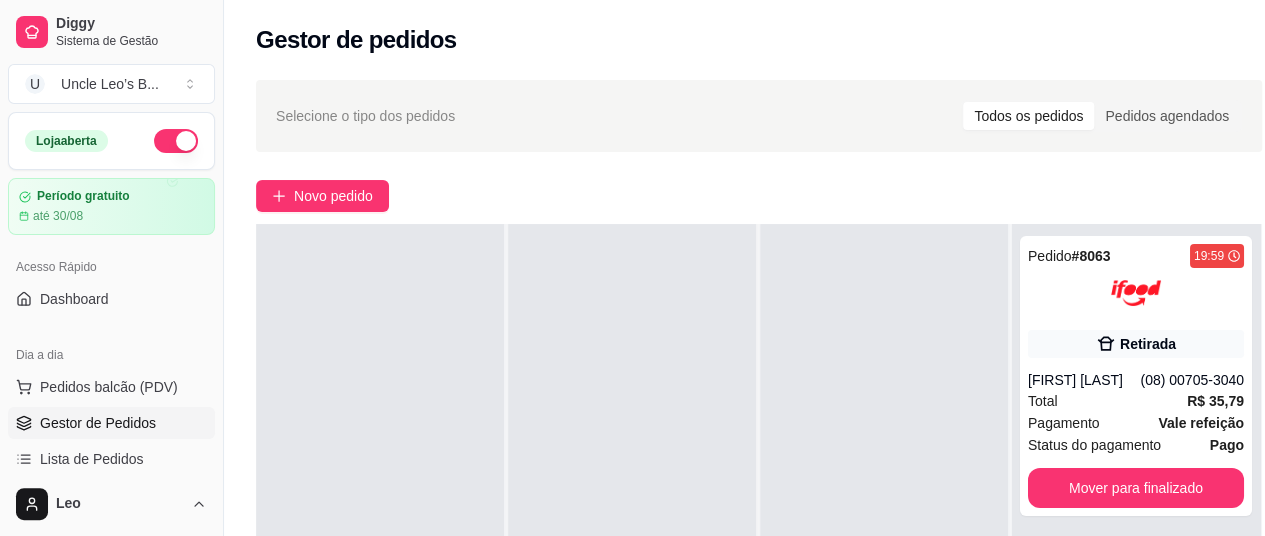 click on "Pedido  # 8063 19:59 Retirada [FIRST] [LAST] [PHONE] Total R$ 35,79 Pagamento Vale refeição Status do pagamento Pago Mover para finalizado" at bounding box center [1136, 376] 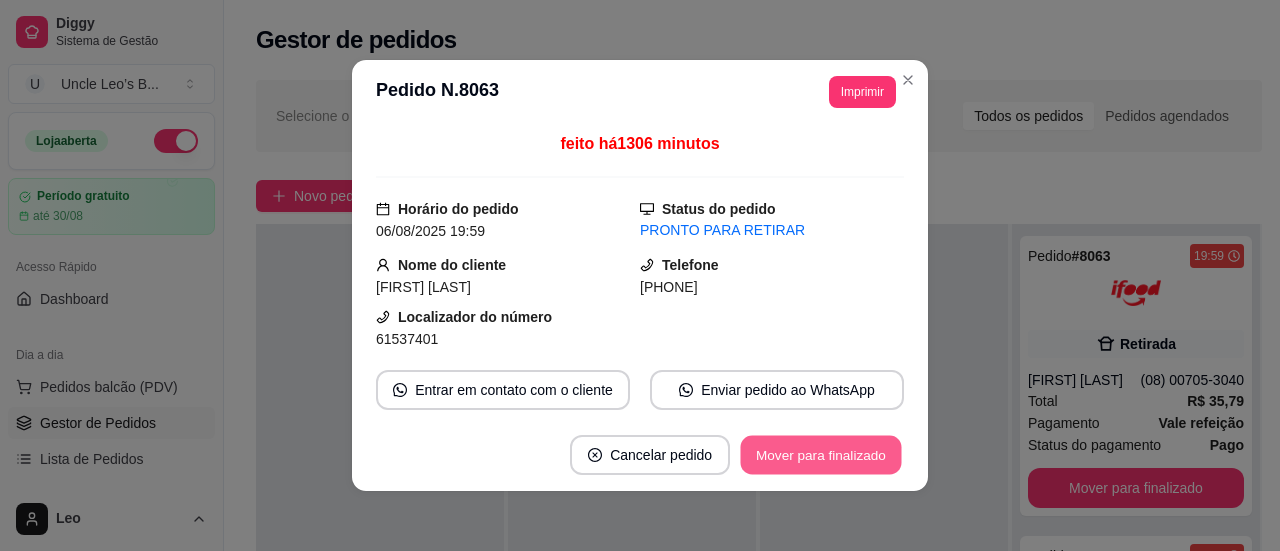 click on "Mover para finalizado" at bounding box center (821, 455) 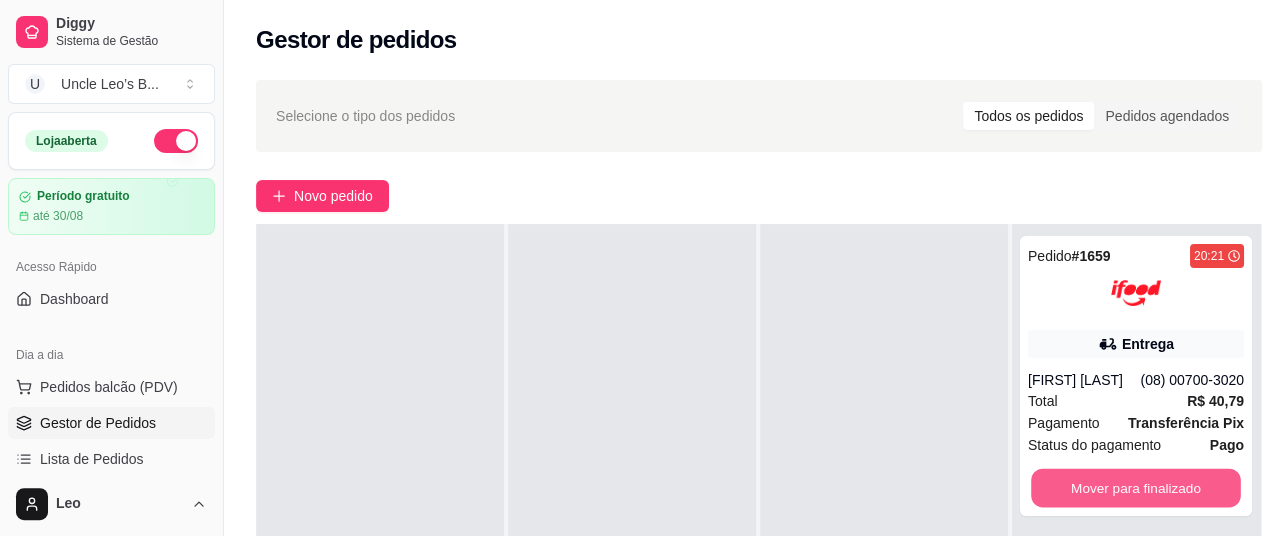click on "Mover para finalizado" at bounding box center (1136, 488) 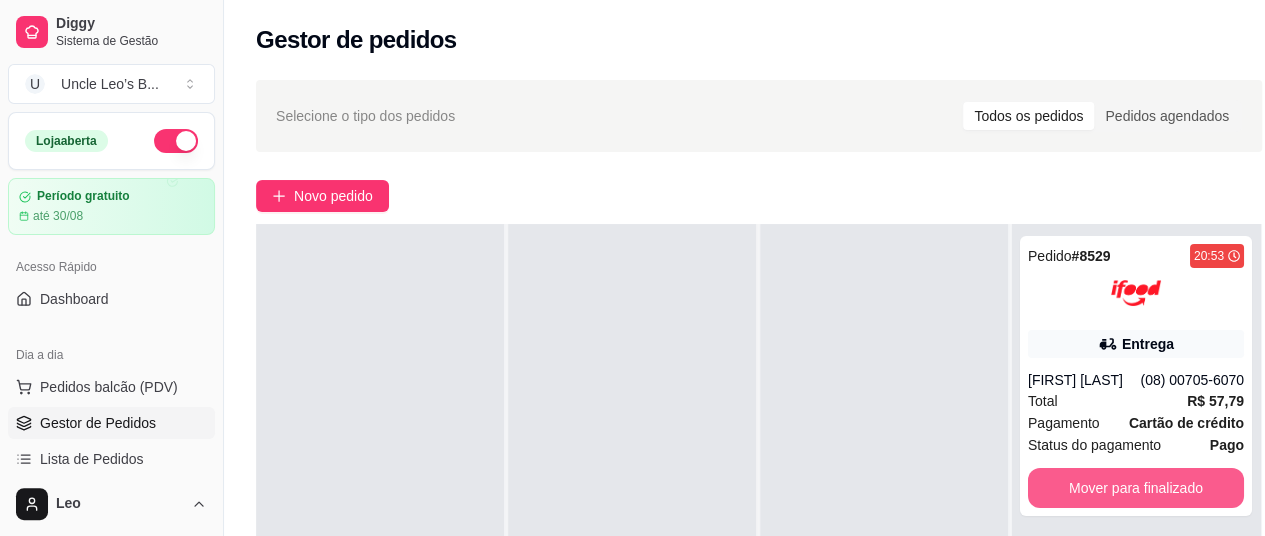 click on "Mover para finalizado" at bounding box center (1136, 488) 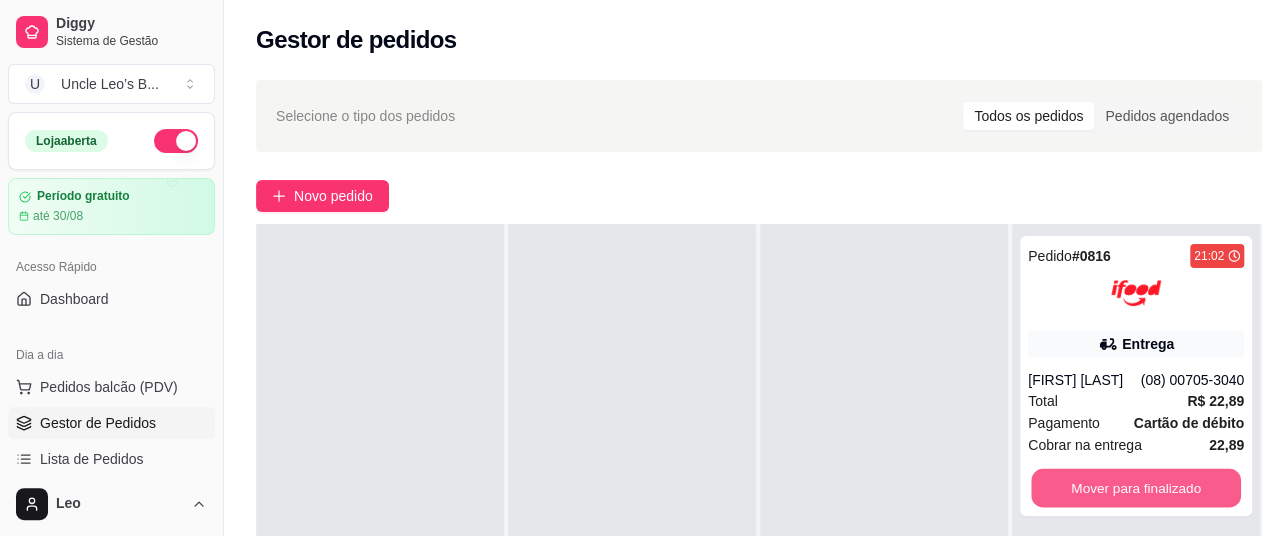 click on "Mover para finalizado" at bounding box center [1136, 488] 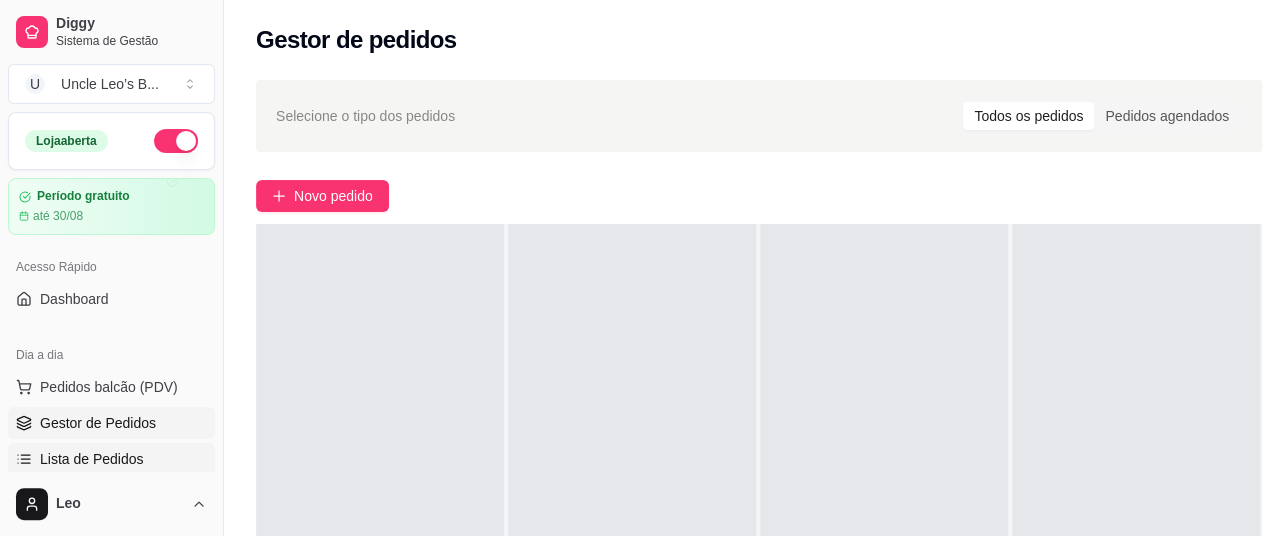 click on "Lista de Pedidos" at bounding box center [92, 459] 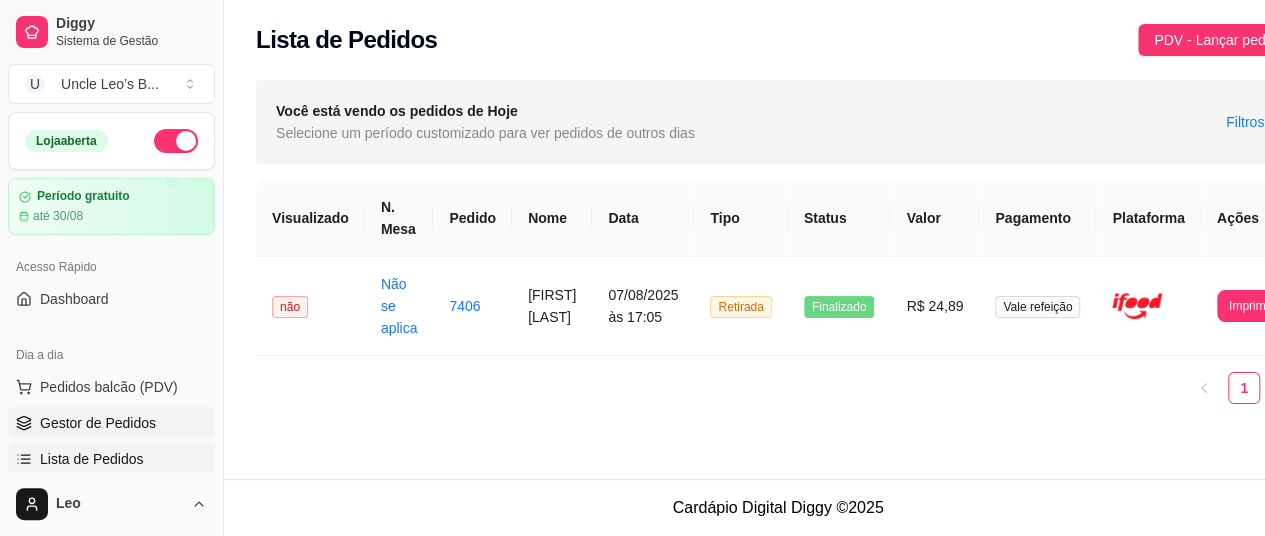click on "Gestor de Pedidos" at bounding box center (98, 423) 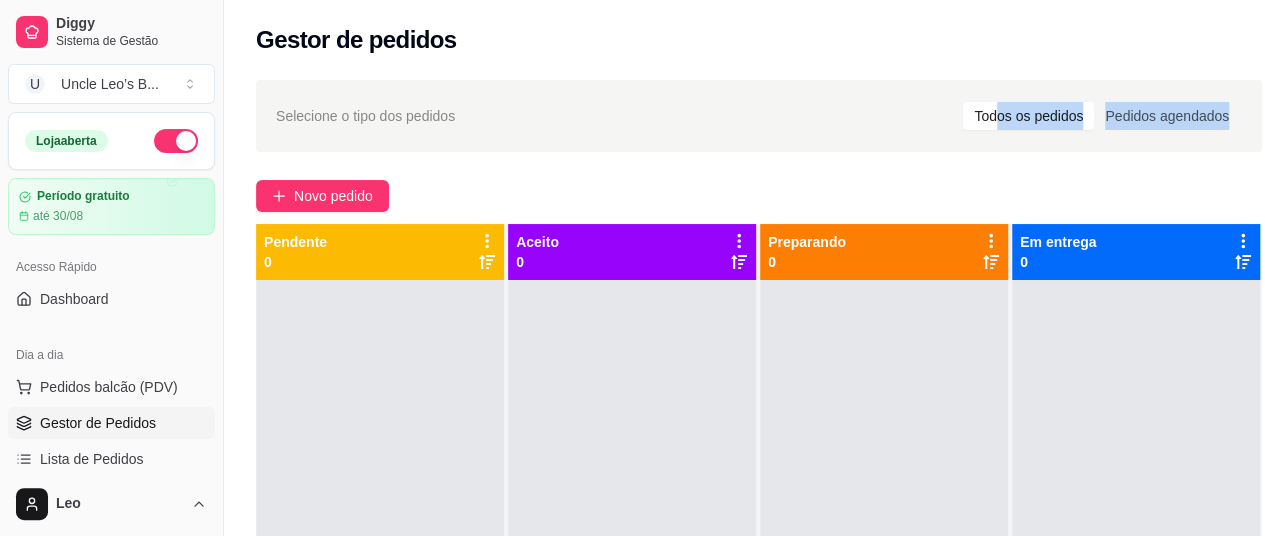 drag, startPoint x: 1012, startPoint y: 121, endPoint x: 368, endPoint y: 146, distance: 644.48505 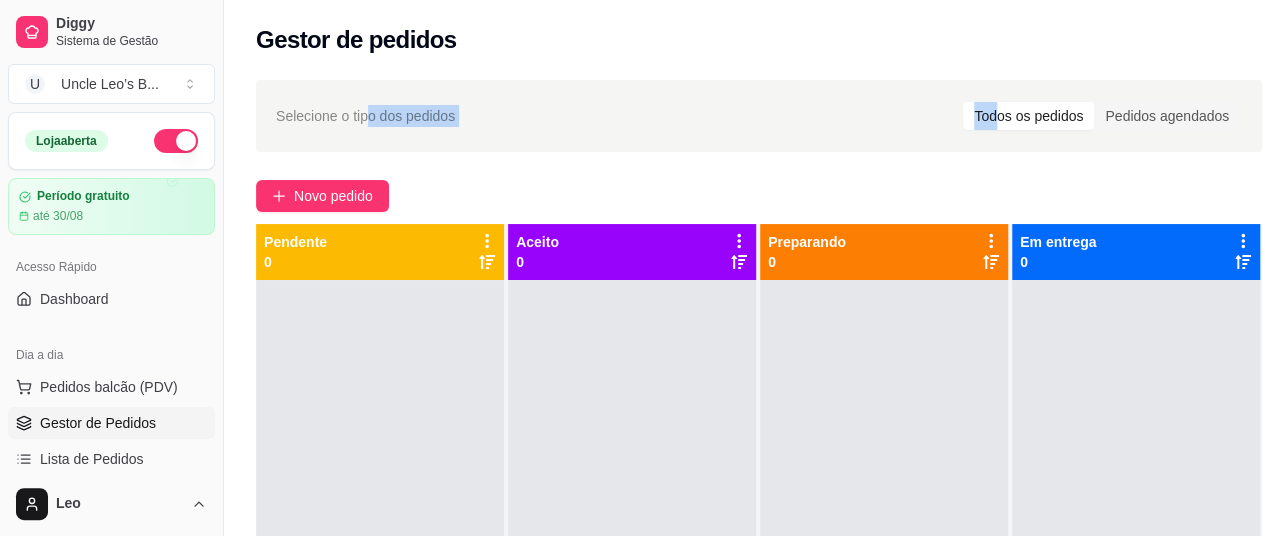 click on "Selecione o tipo dos pedidos Todos os pedidos Pedidos agendados" at bounding box center (759, 116) 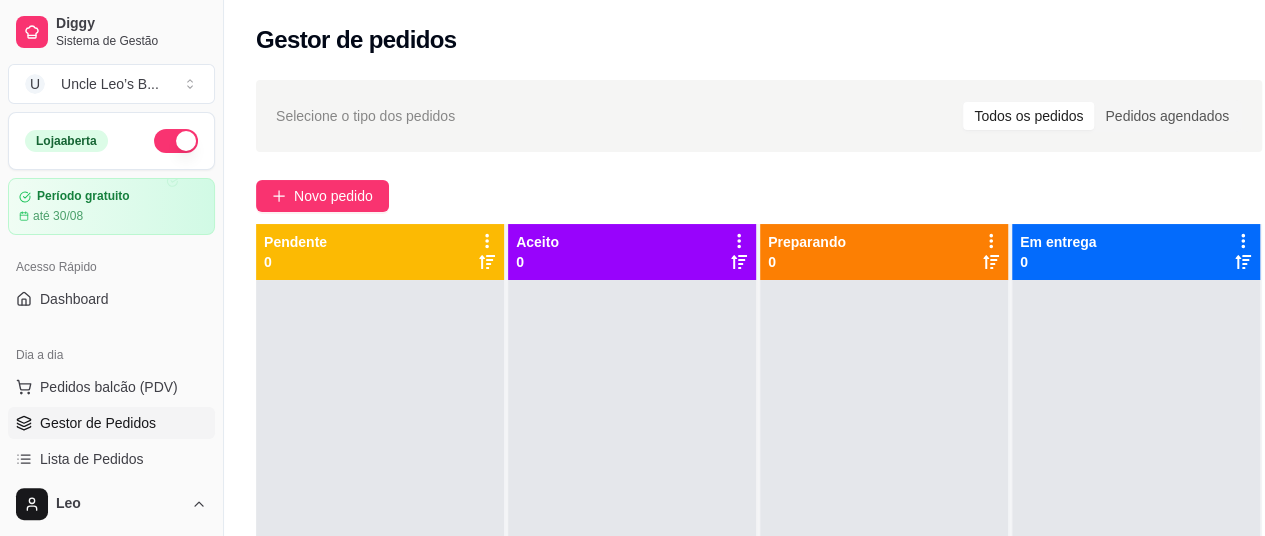 click on "Todos os pedidos" at bounding box center (1028, 116) 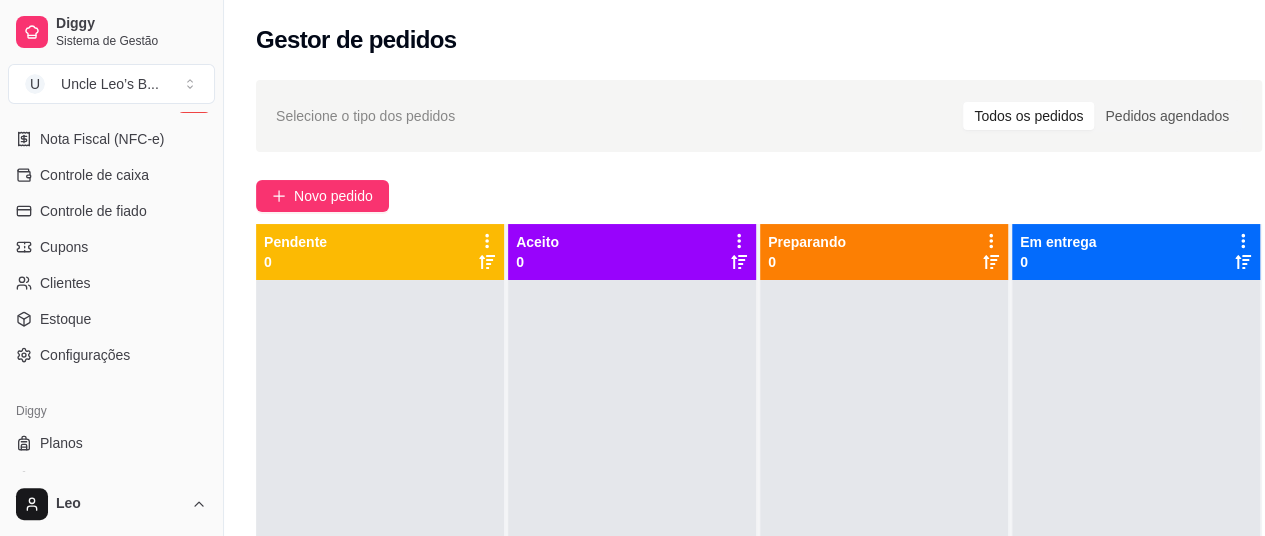 scroll, scrollTop: 850, scrollLeft: 0, axis: vertical 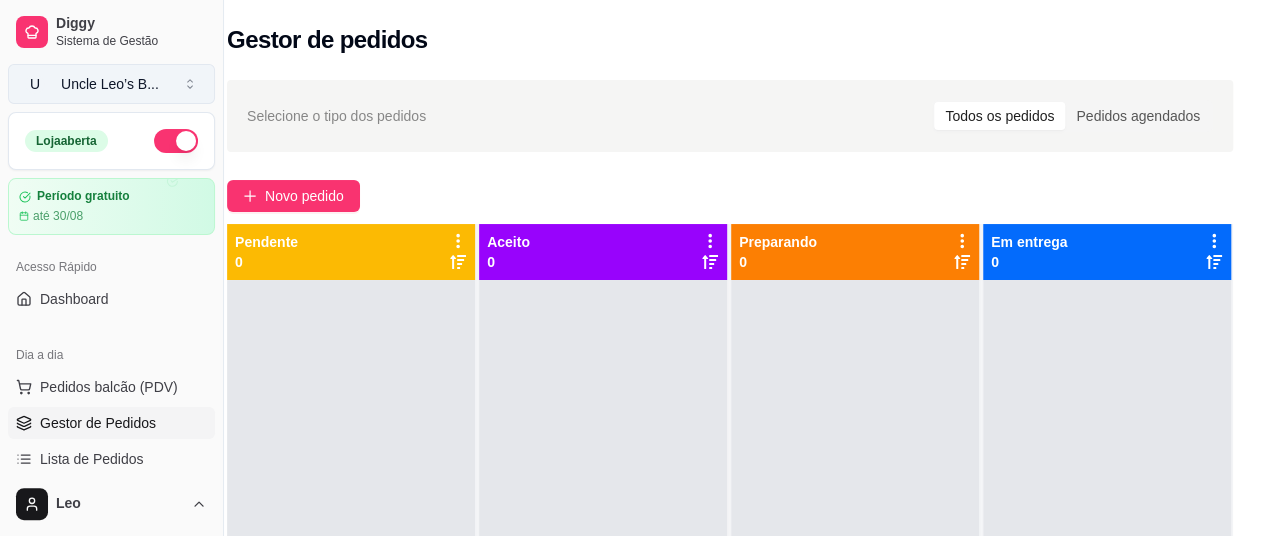 click on "Uncle Leo’s B ..." at bounding box center [110, 84] 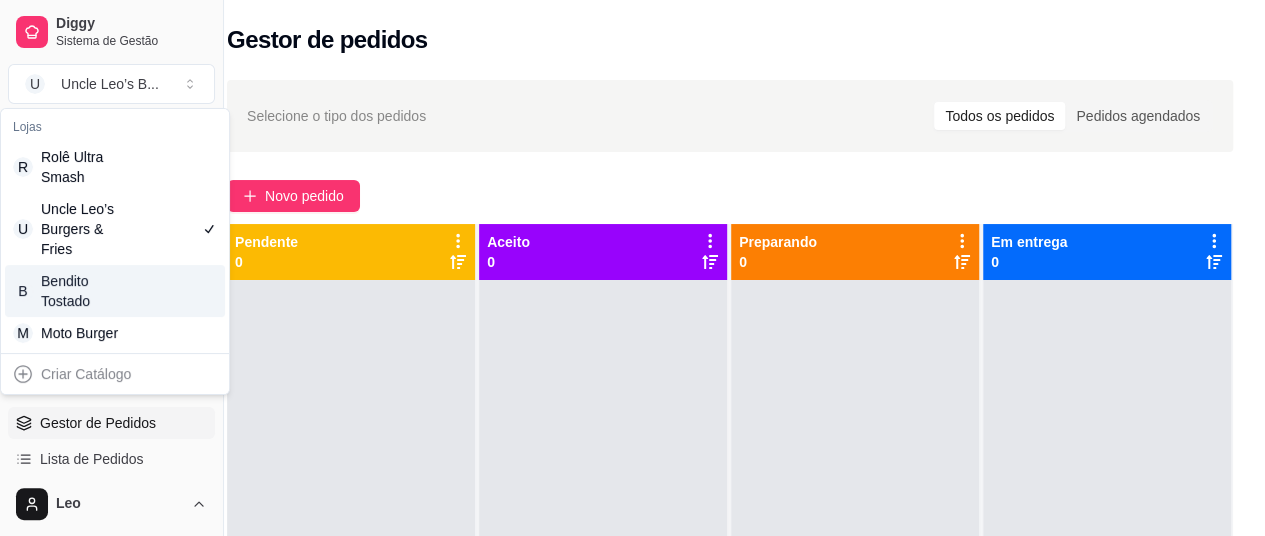 click on "Bendito Tostado" at bounding box center [86, 291] 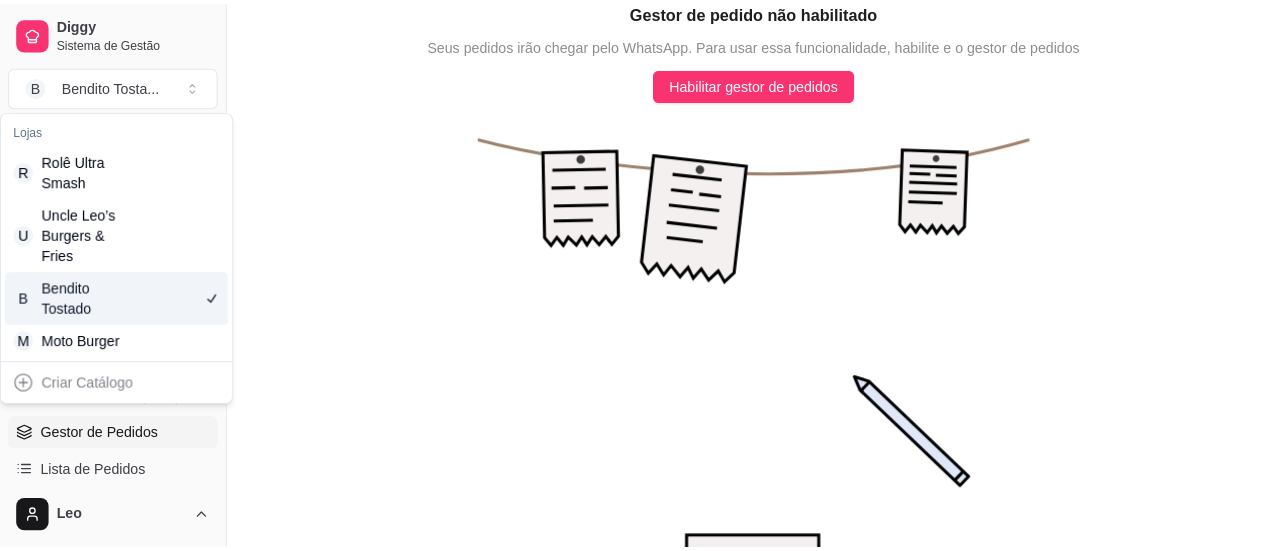 scroll, scrollTop: 0, scrollLeft: 0, axis: both 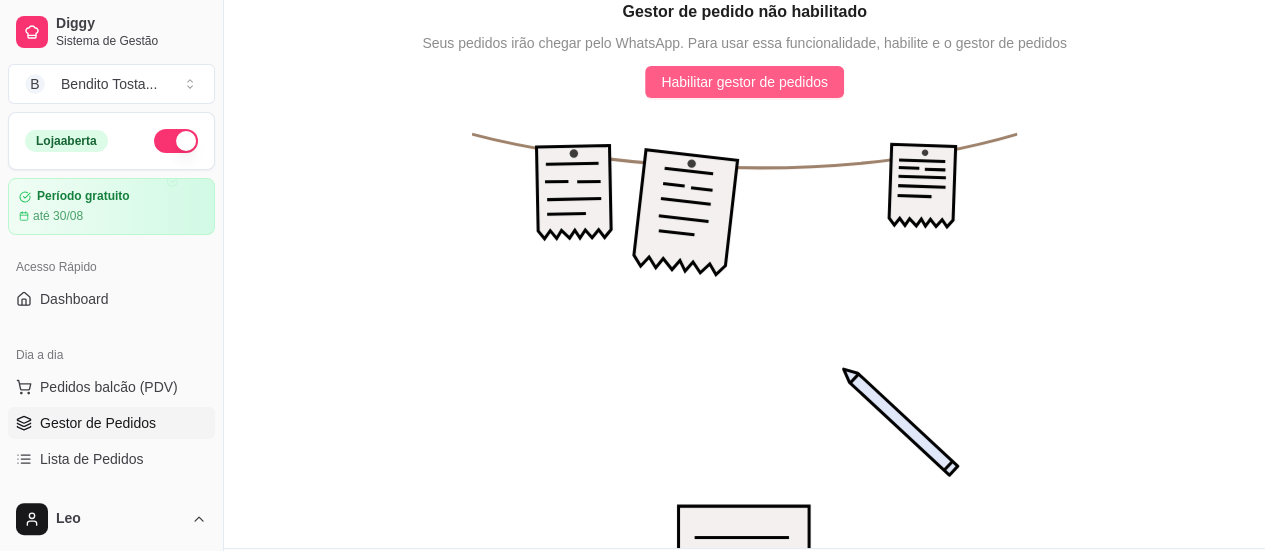 click on "Habilitar gestor de pedidos" at bounding box center (744, 82) 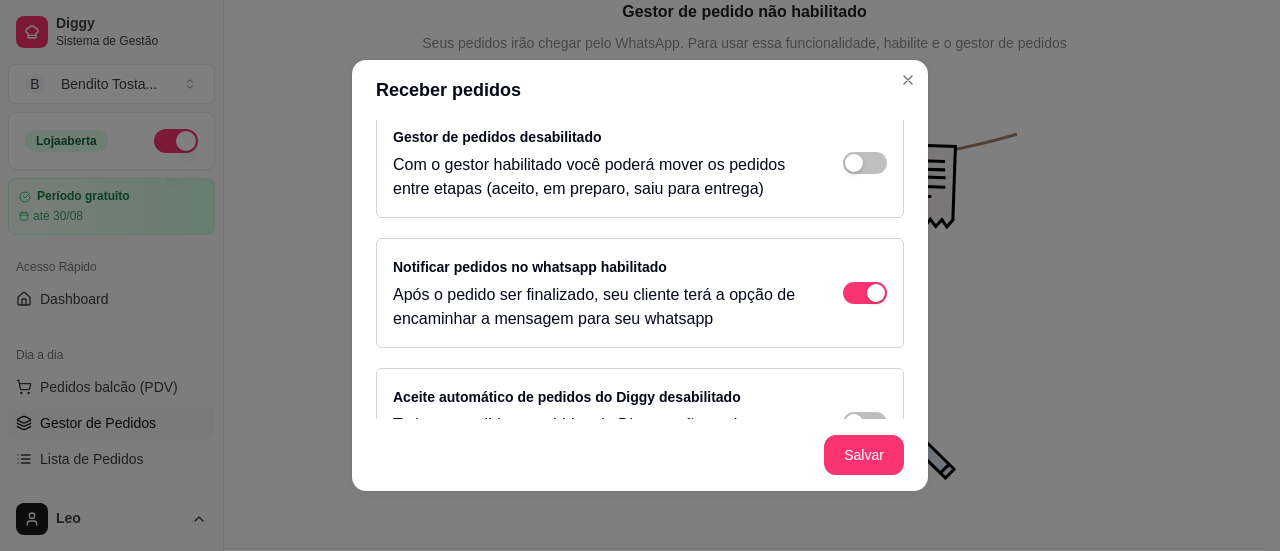 scroll, scrollTop: 148, scrollLeft: 0, axis: vertical 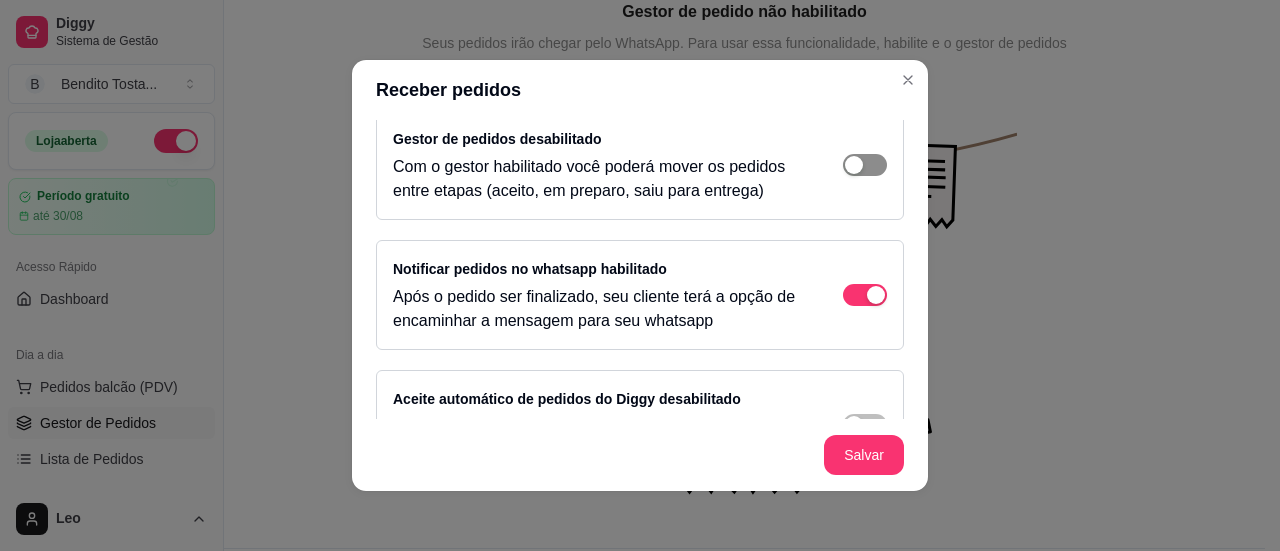 click at bounding box center (865, 35) 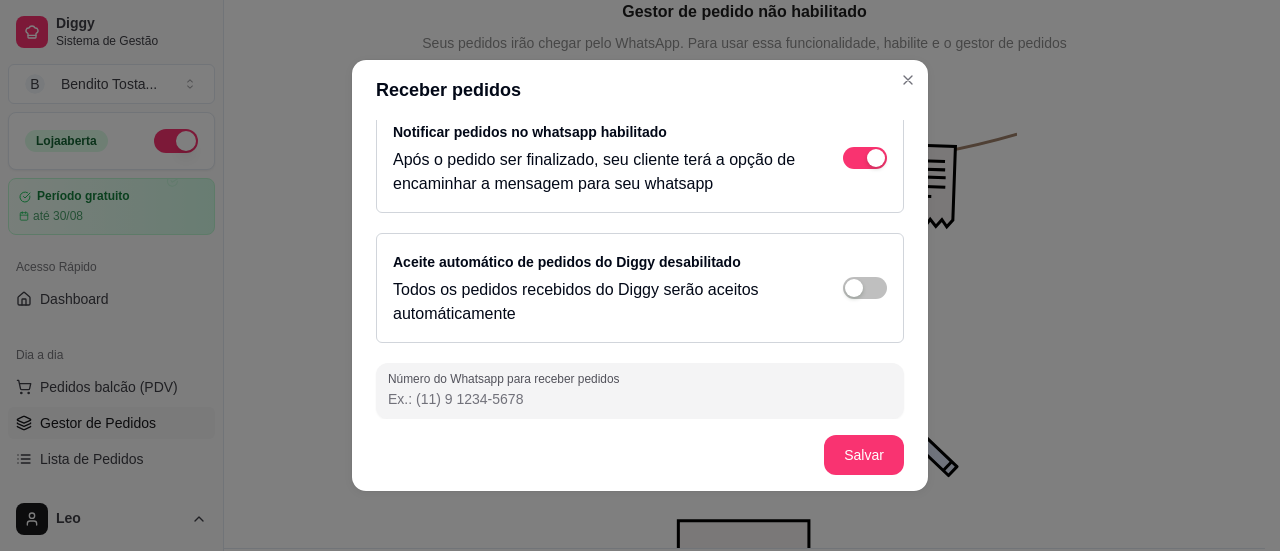 scroll, scrollTop: 290, scrollLeft: 0, axis: vertical 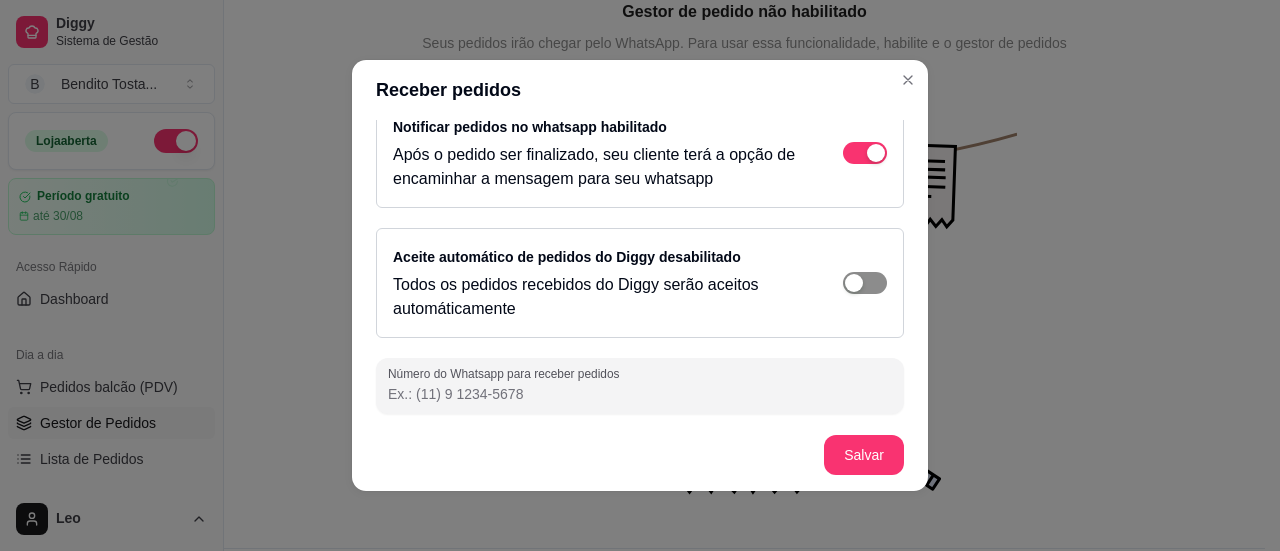 click at bounding box center [865, -107] 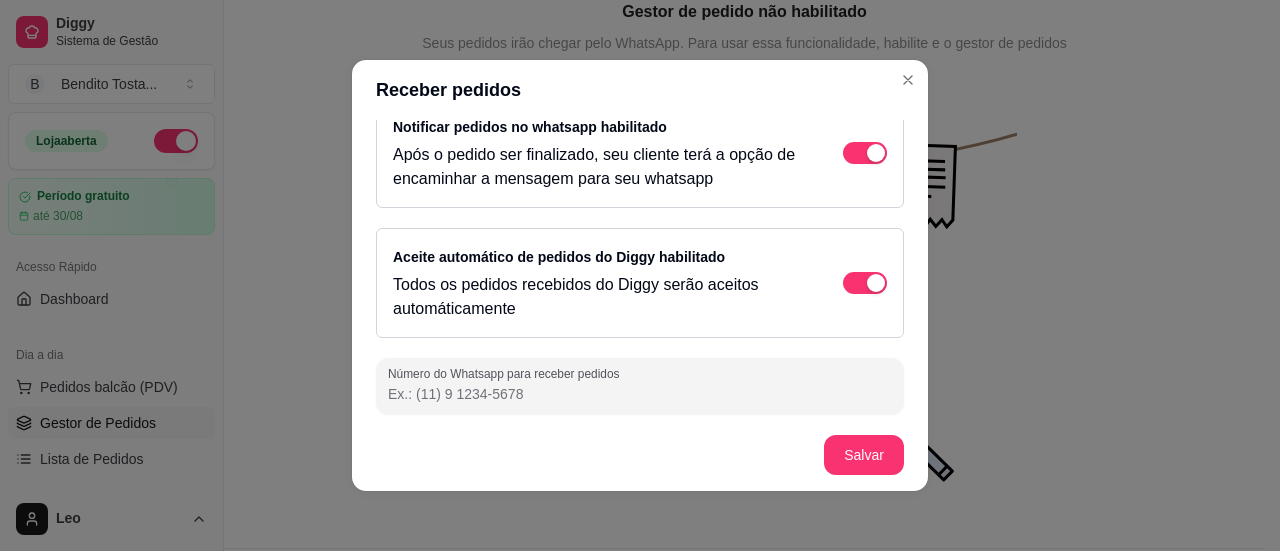 scroll, scrollTop: 4, scrollLeft: 0, axis: vertical 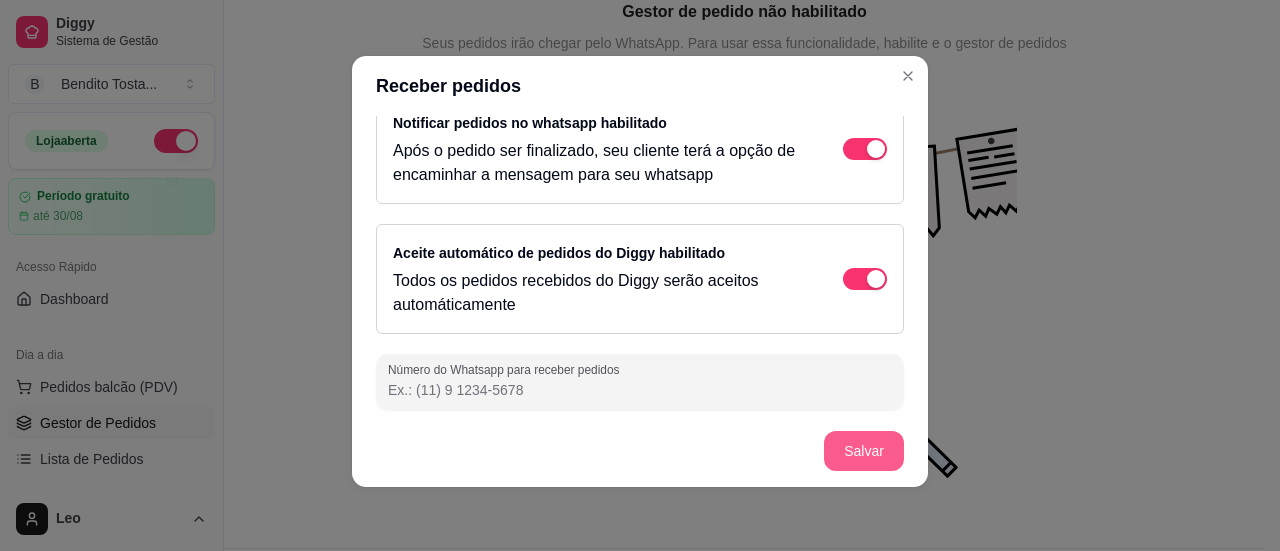 click on "Salvar" at bounding box center (864, 451) 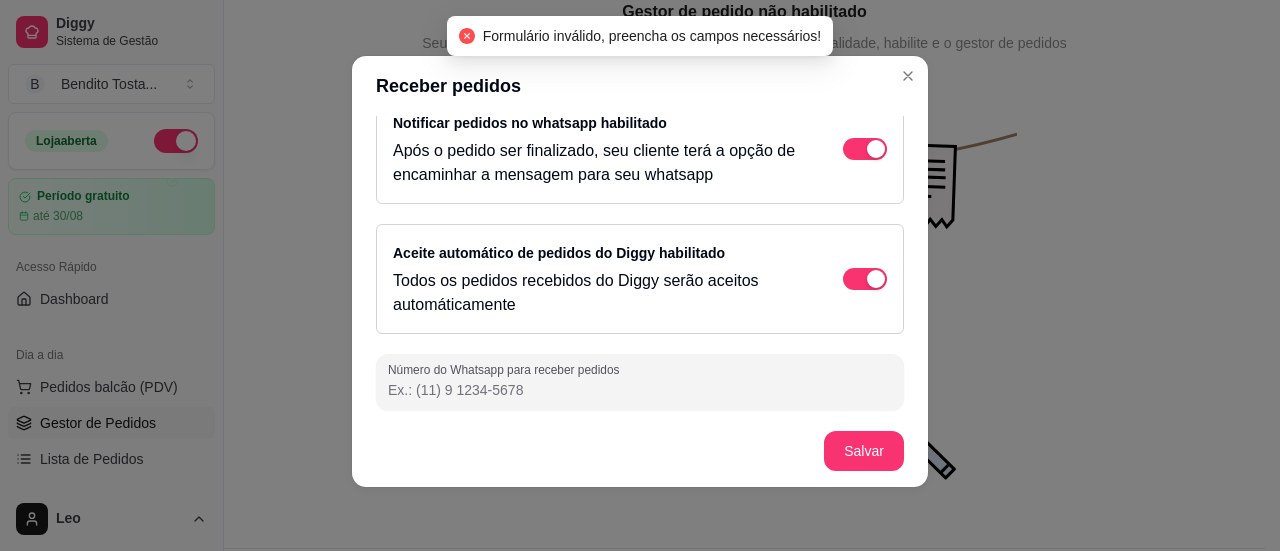 scroll, scrollTop: 0, scrollLeft: 0, axis: both 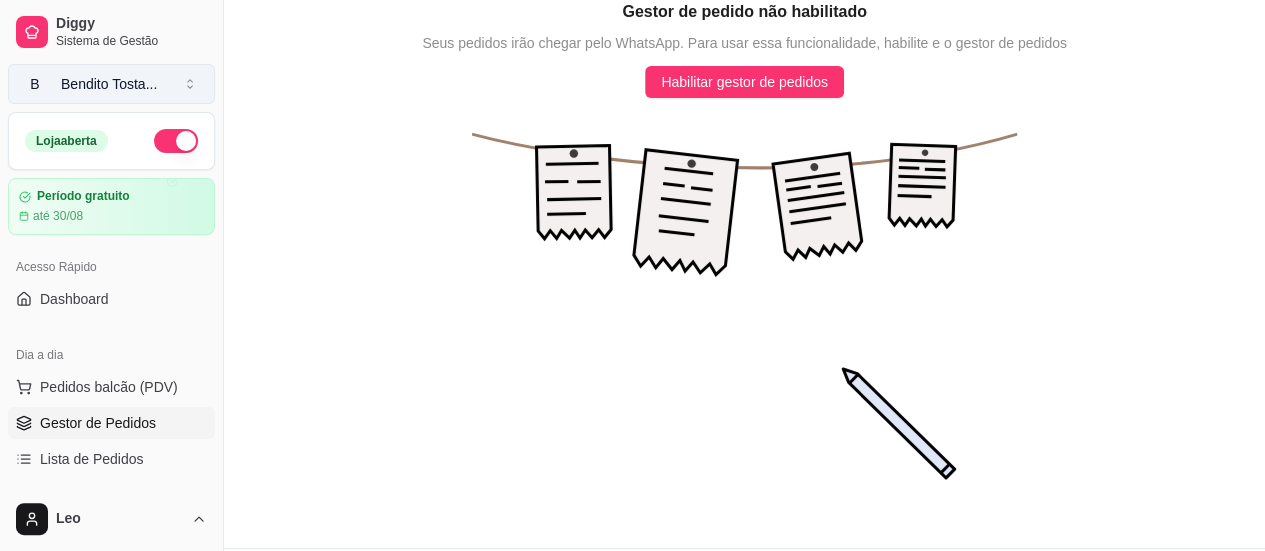 click on "Bendito Tosta ..." at bounding box center [109, 84] 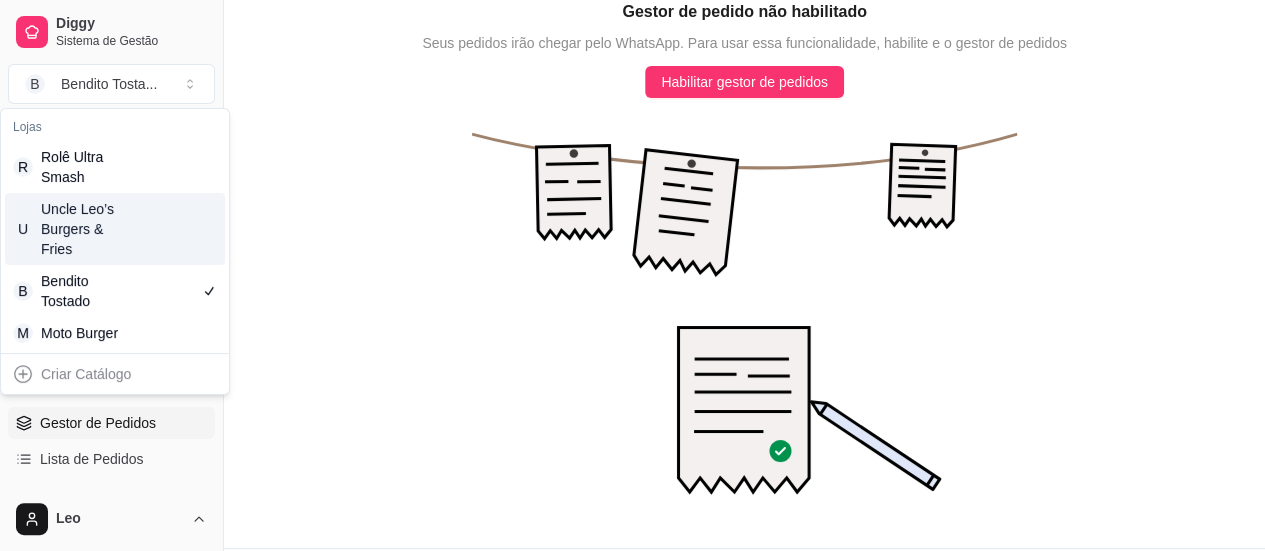 click on "Uncle Leo’s Burgers & Fries" at bounding box center [86, 229] 